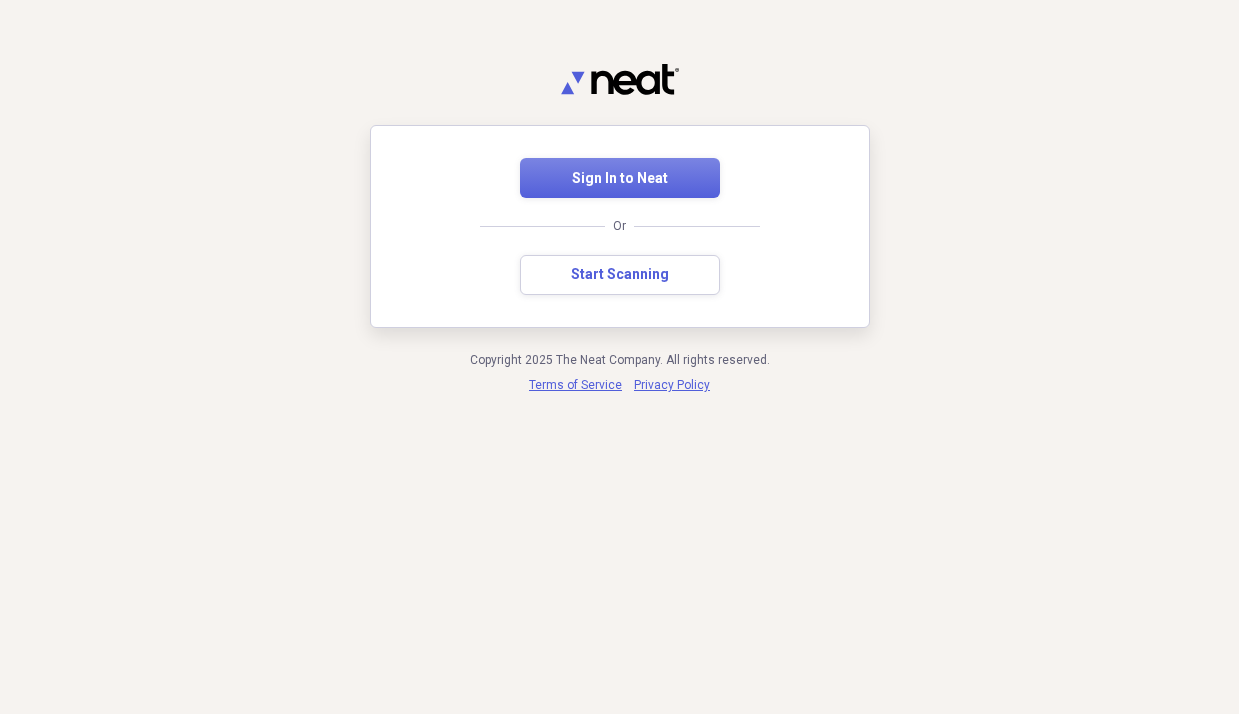 scroll, scrollTop: 0, scrollLeft: 0, axis: both 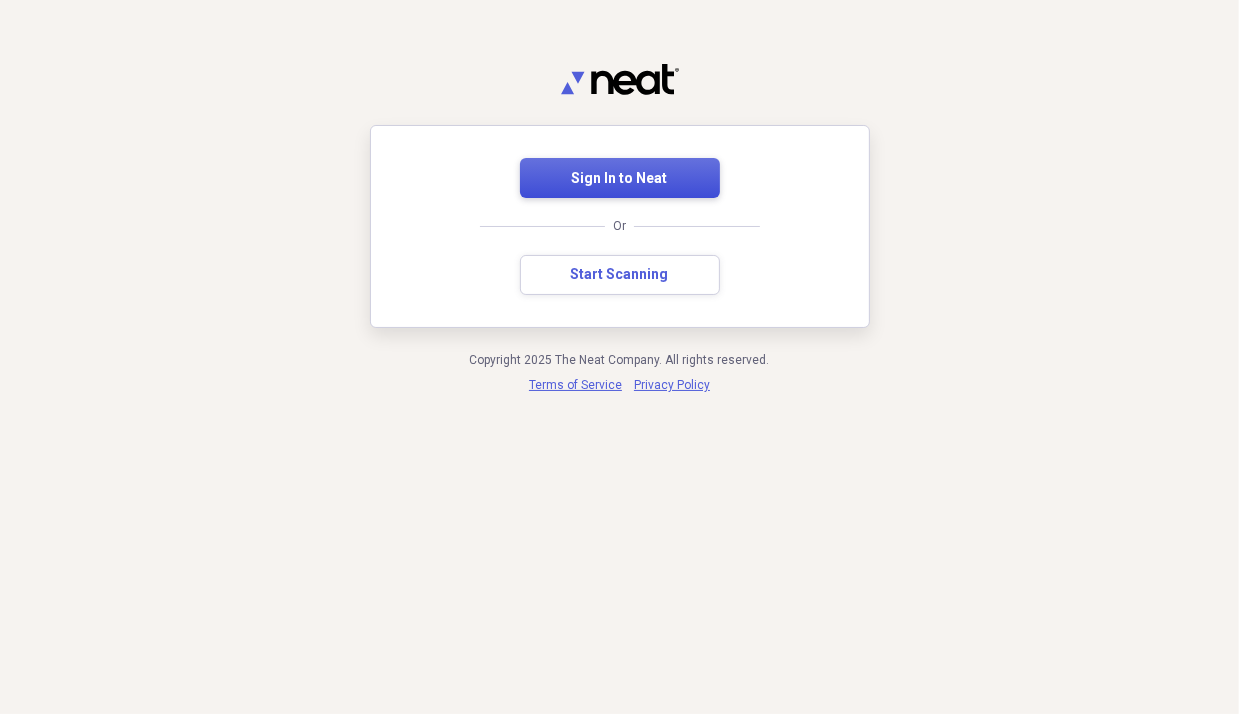 click on "Sign In to Neat" at bounding box center (620, 179) 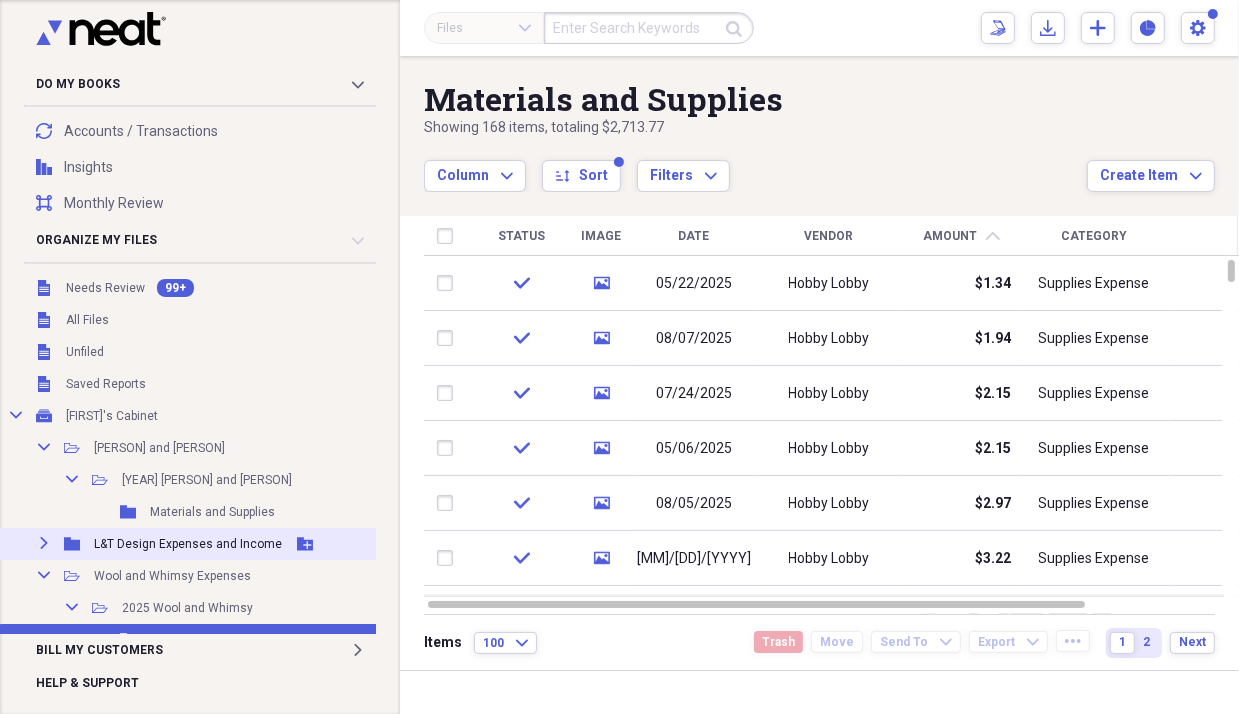 scroll, scrollTop: 200, scrollLeft: 0, axis: vertical 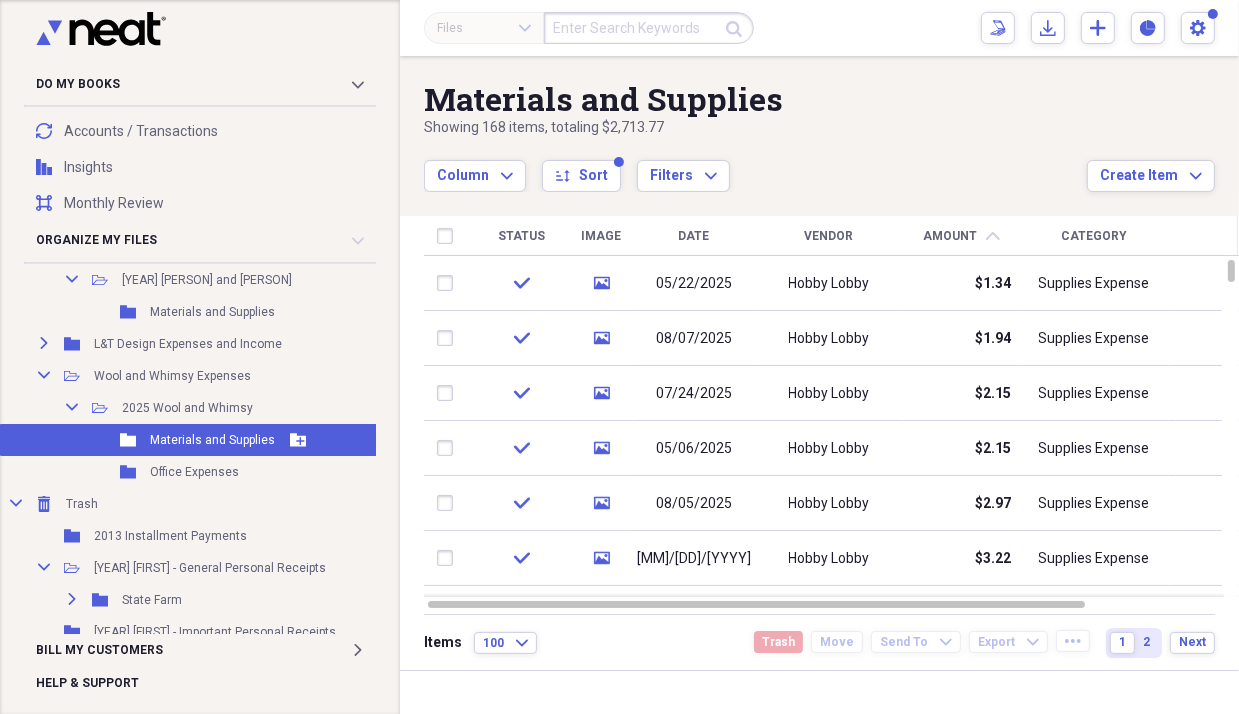 click on "Materials and Supplies" at bounding box center (212, 440) 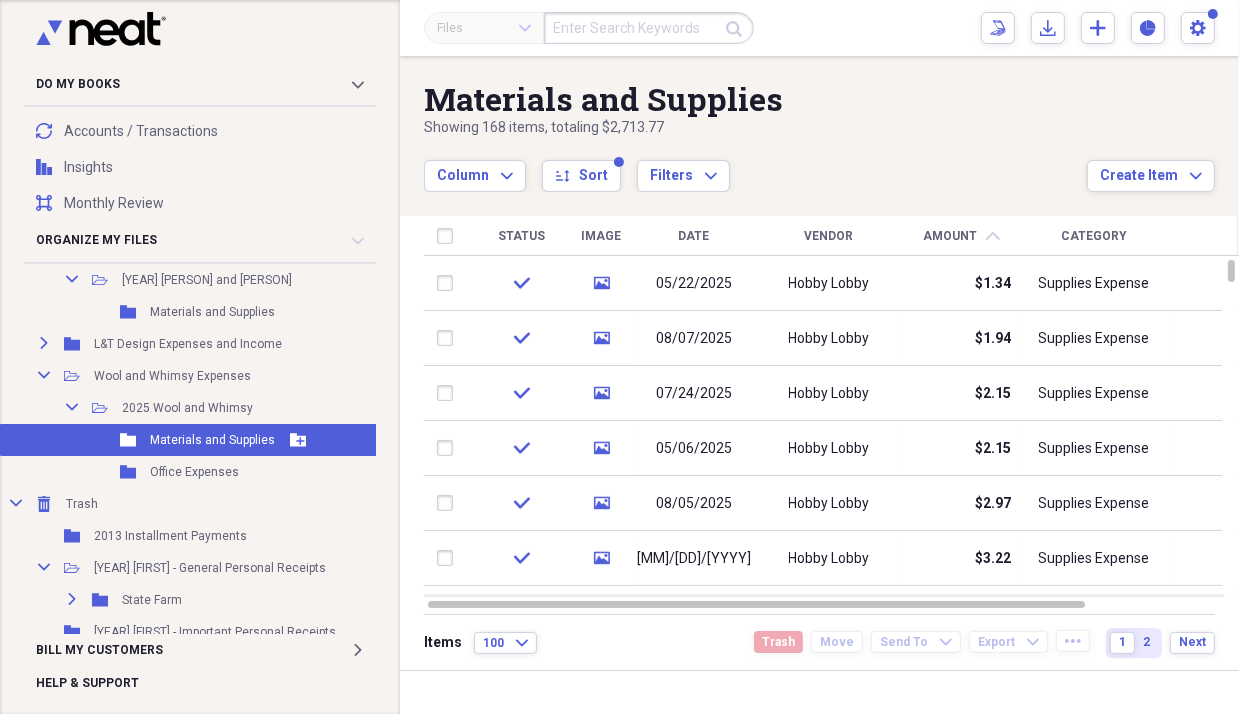 click on "Folder Materials and Supplies Add Folder" at bounding box center [336, 440] 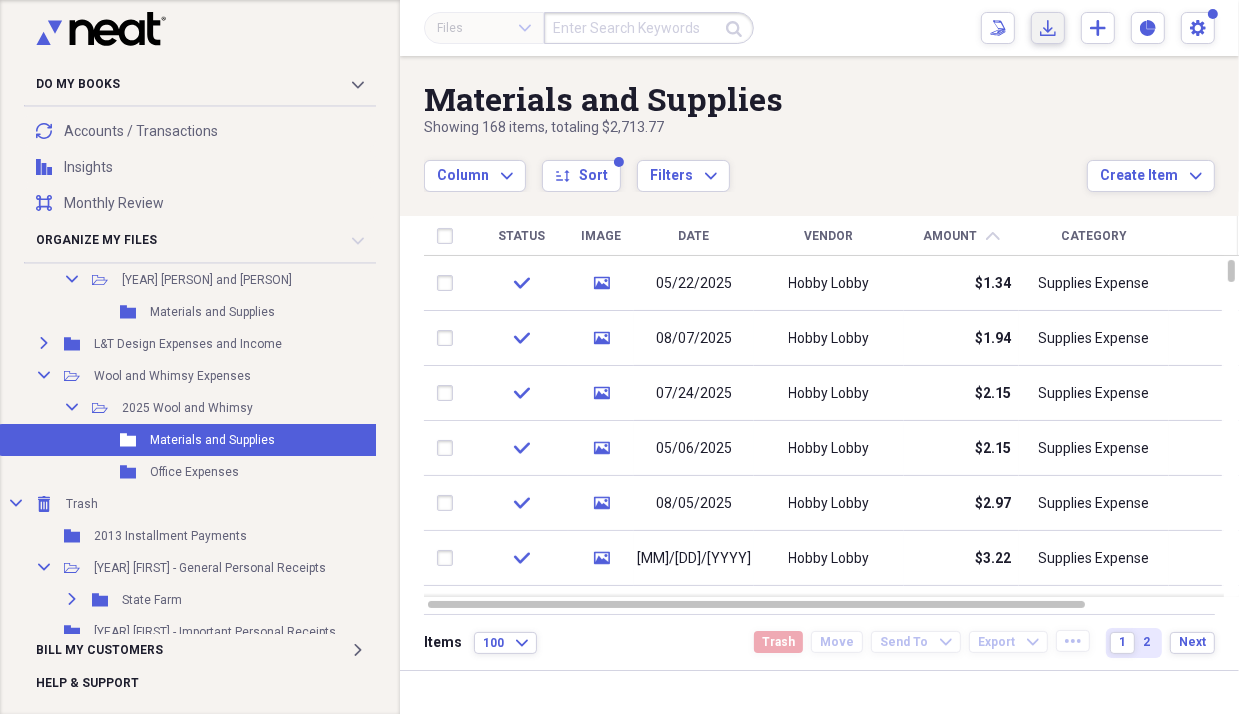 click on "Import" 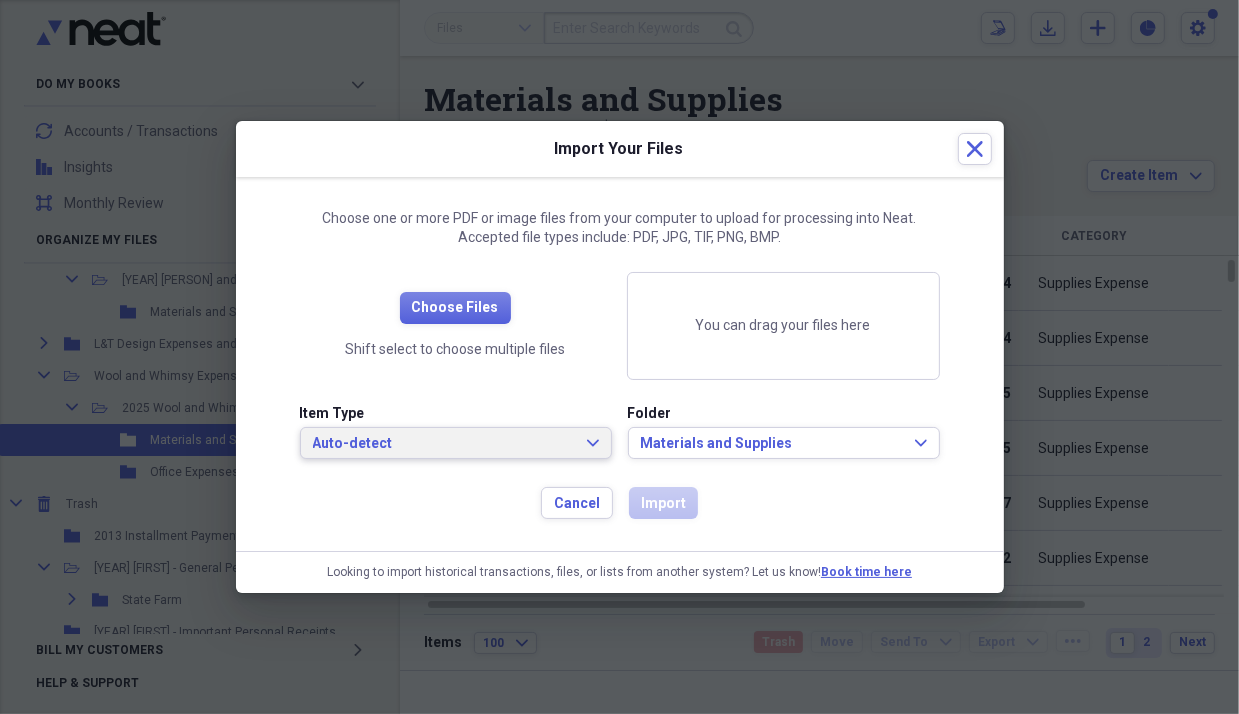 click on "Auto-detect" at bounding box center [444, 444] 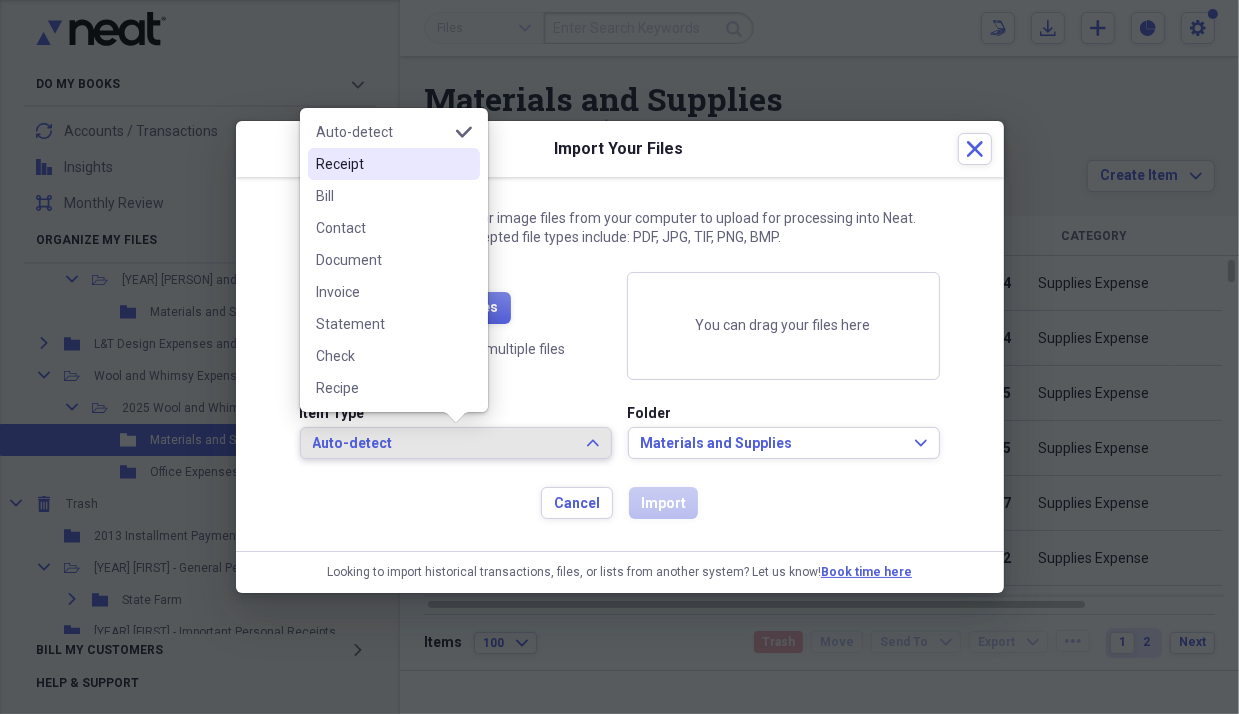 click on "Receipt" at bounding box center (382, 164) 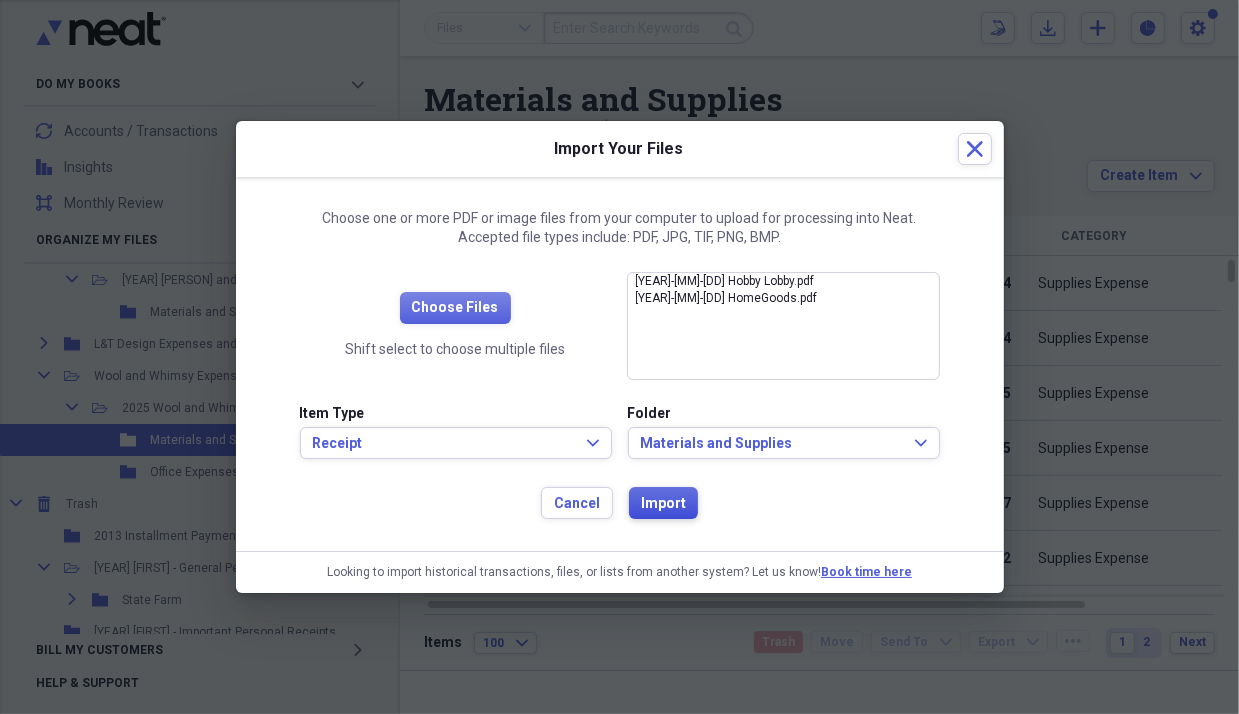 click on "Import" at bounding box center [663, 504] 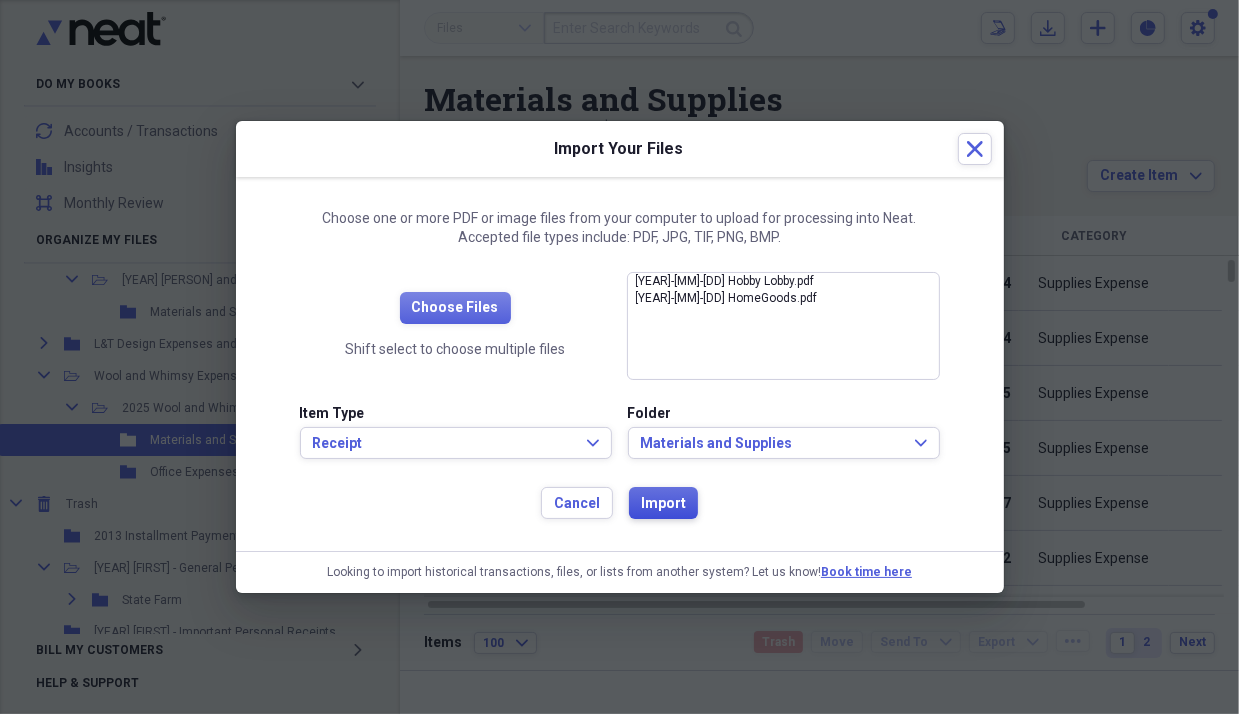 click on "Import" at bounding box center [663, 504] 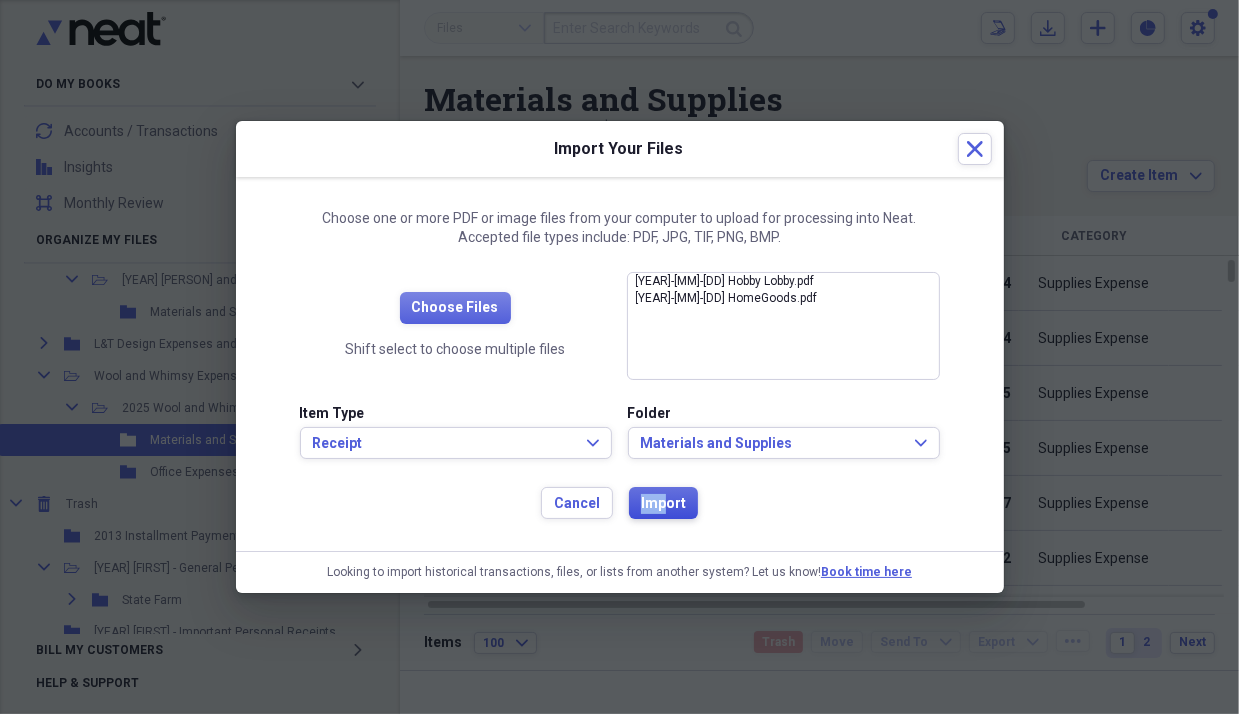 drag, startPoint x: 664, startPoint y: 508, endPoint x: 476, endPoint y: 398, distance: 217.81644 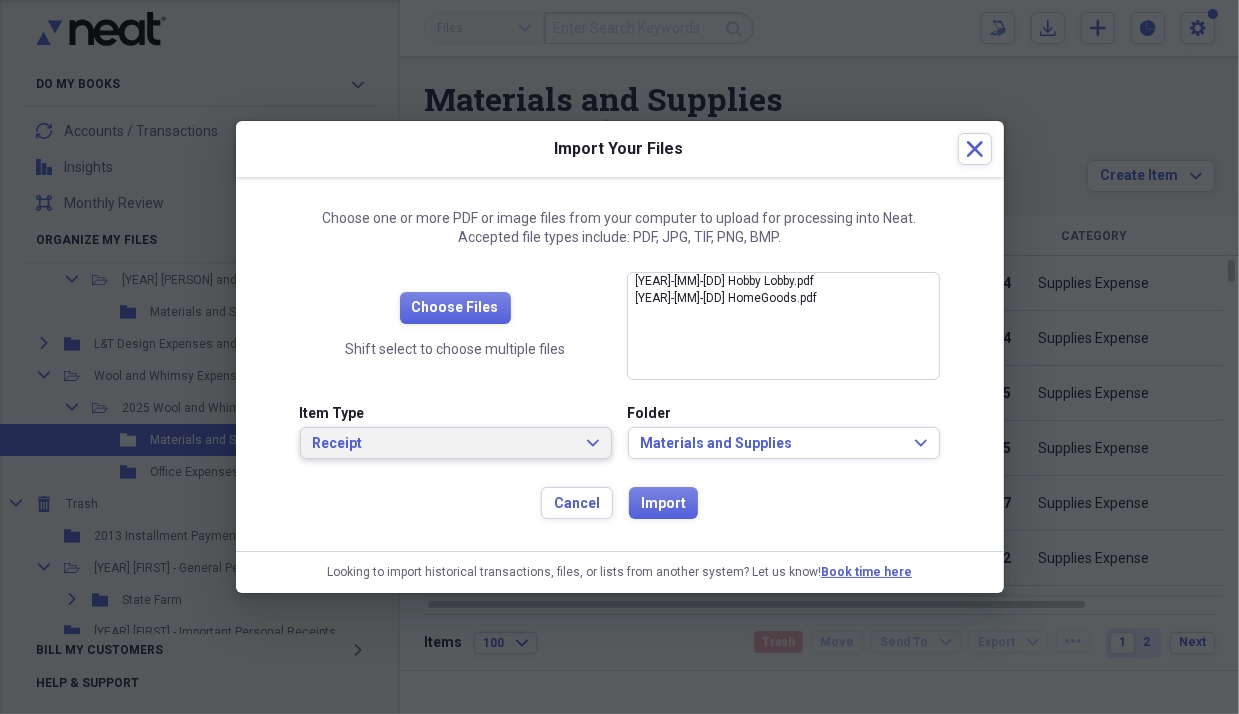 click on "Receipt" at bounding box center (444, 444) 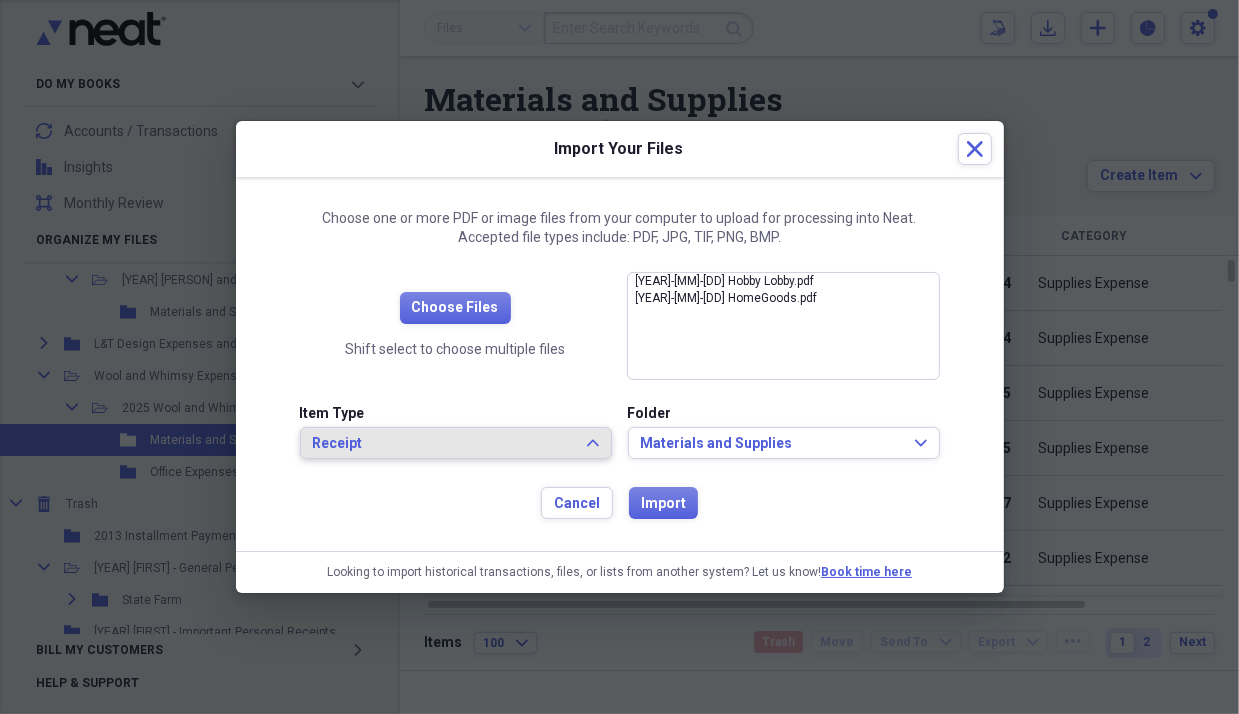 click on "Receipt" at bounding box center [444, 444] 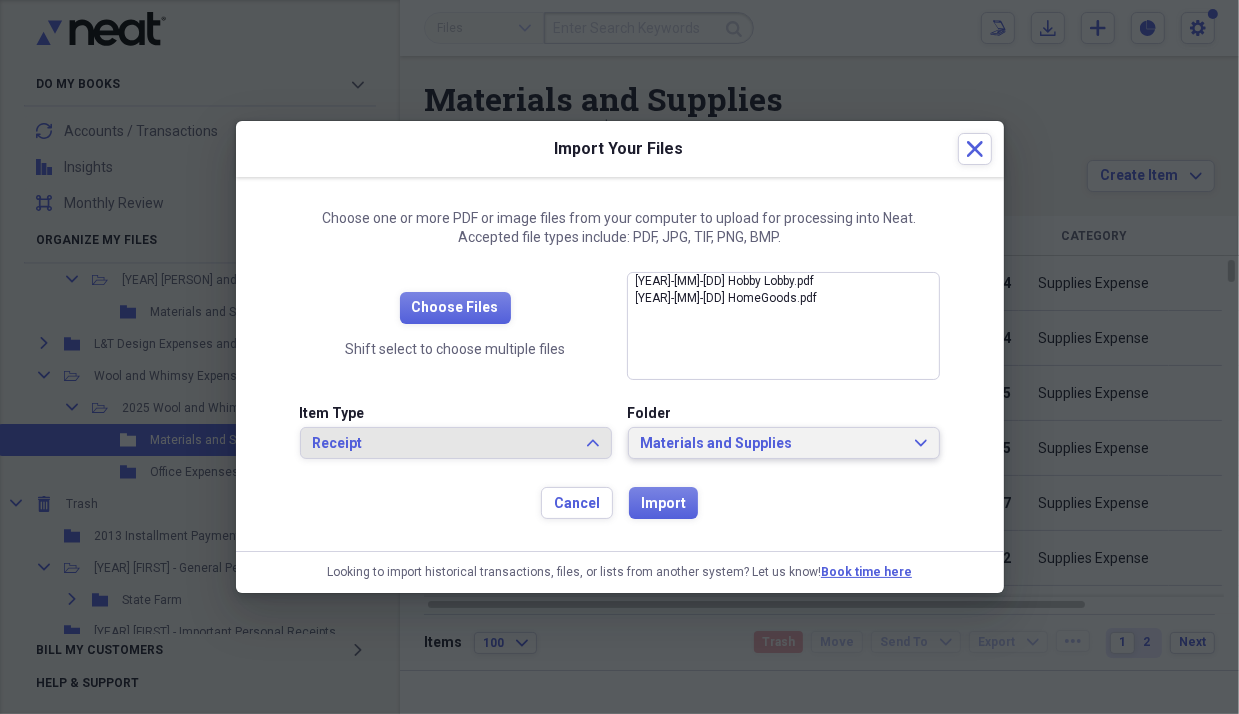 click on "Materials and Supplies" at bounding box center (772, 444) 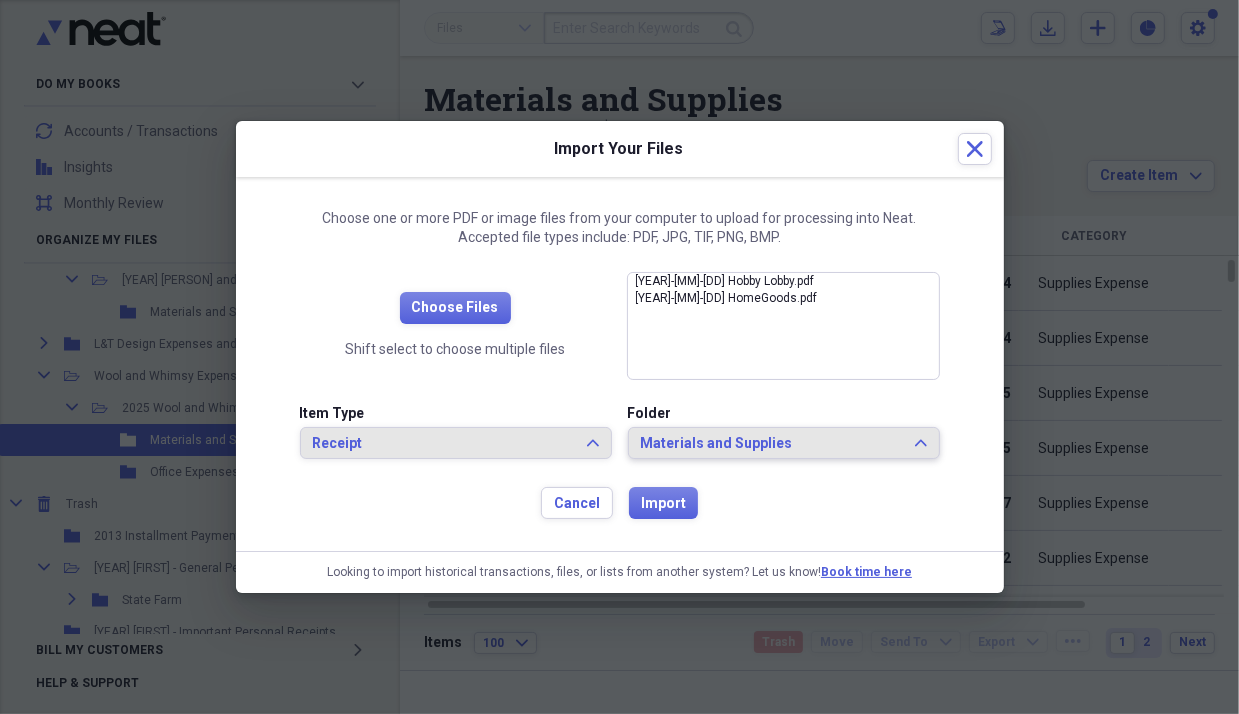 click on "Choose Files Shift select to choose multiple files" at bounding box center [455, 326] 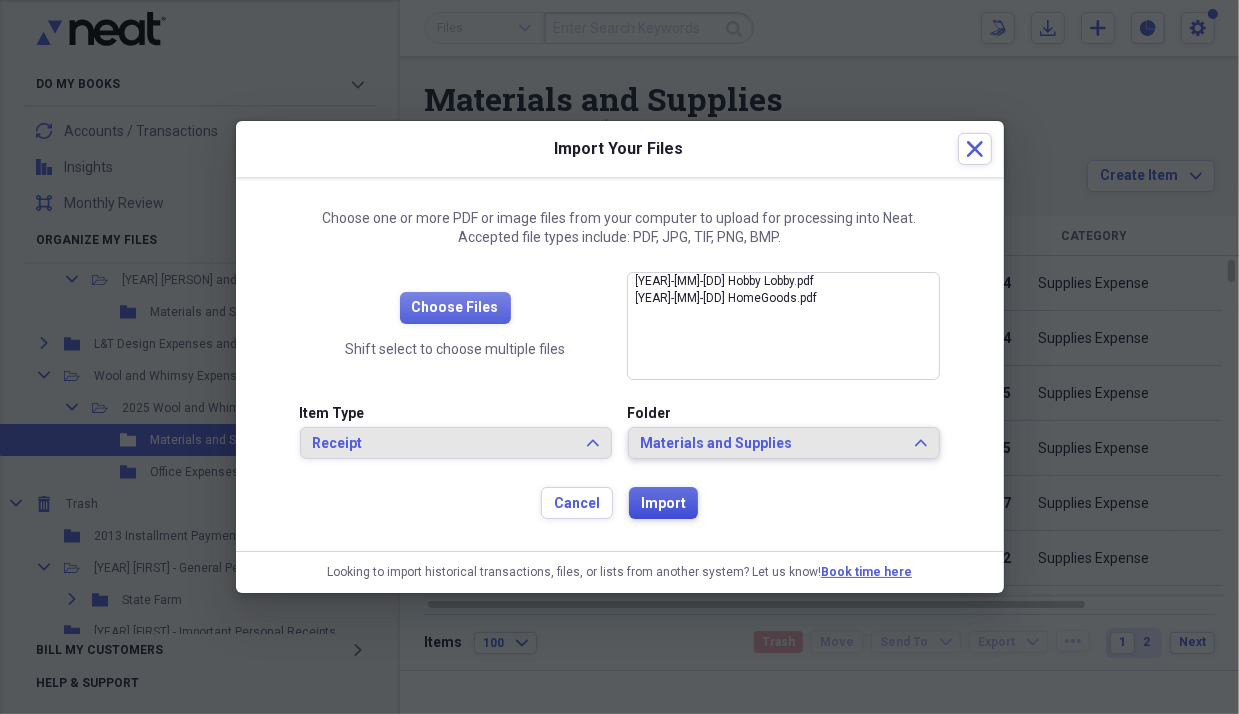 click on "Import" at bounding box center [663, 504] 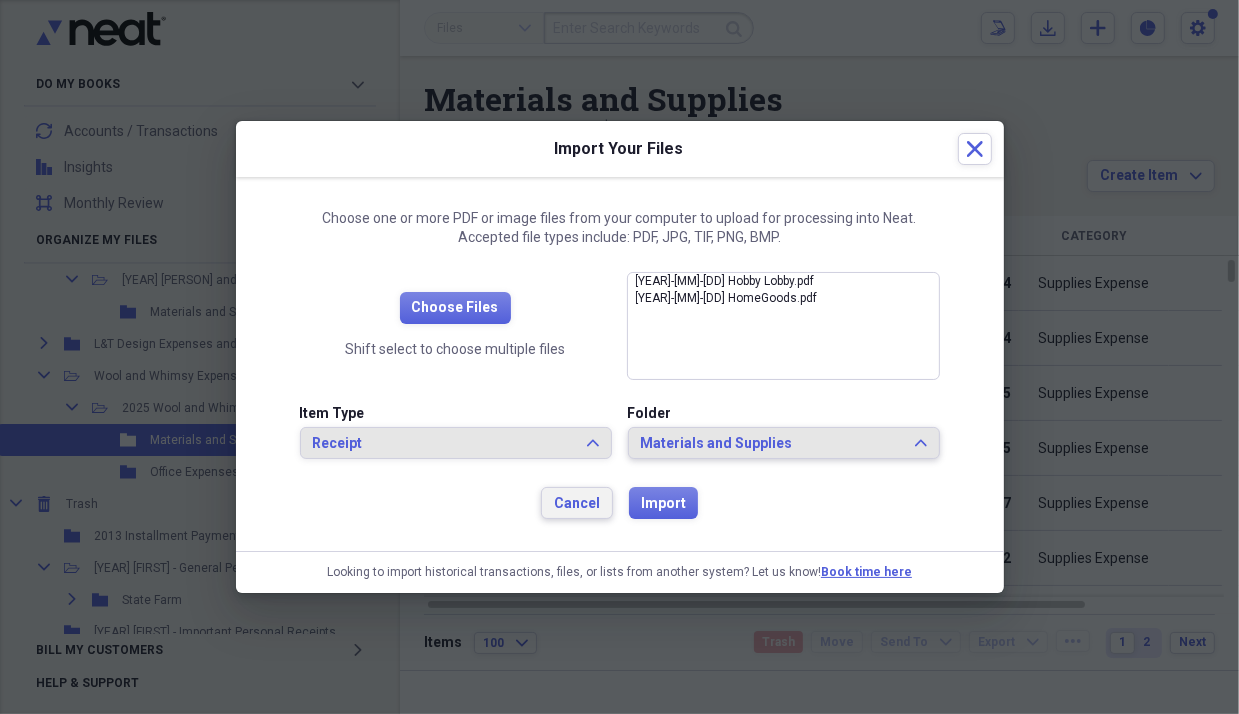 click on "Cancel" at bounding box center (577, 504) 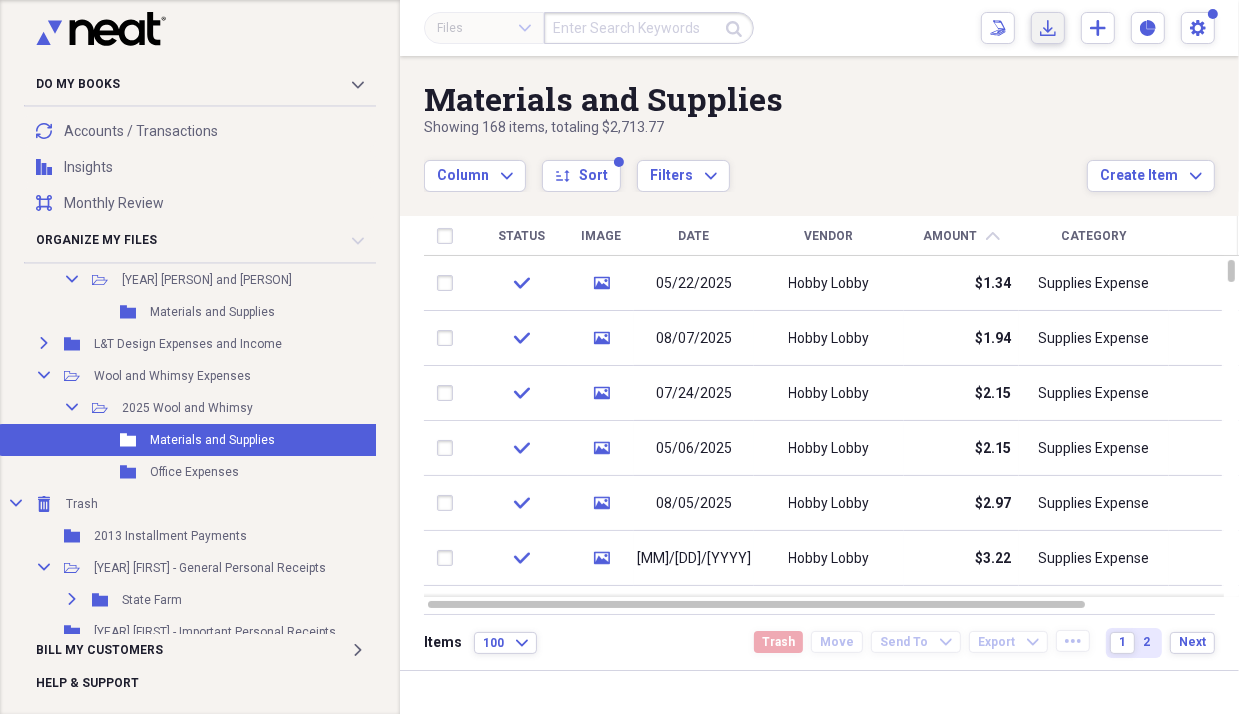 click on "Import" 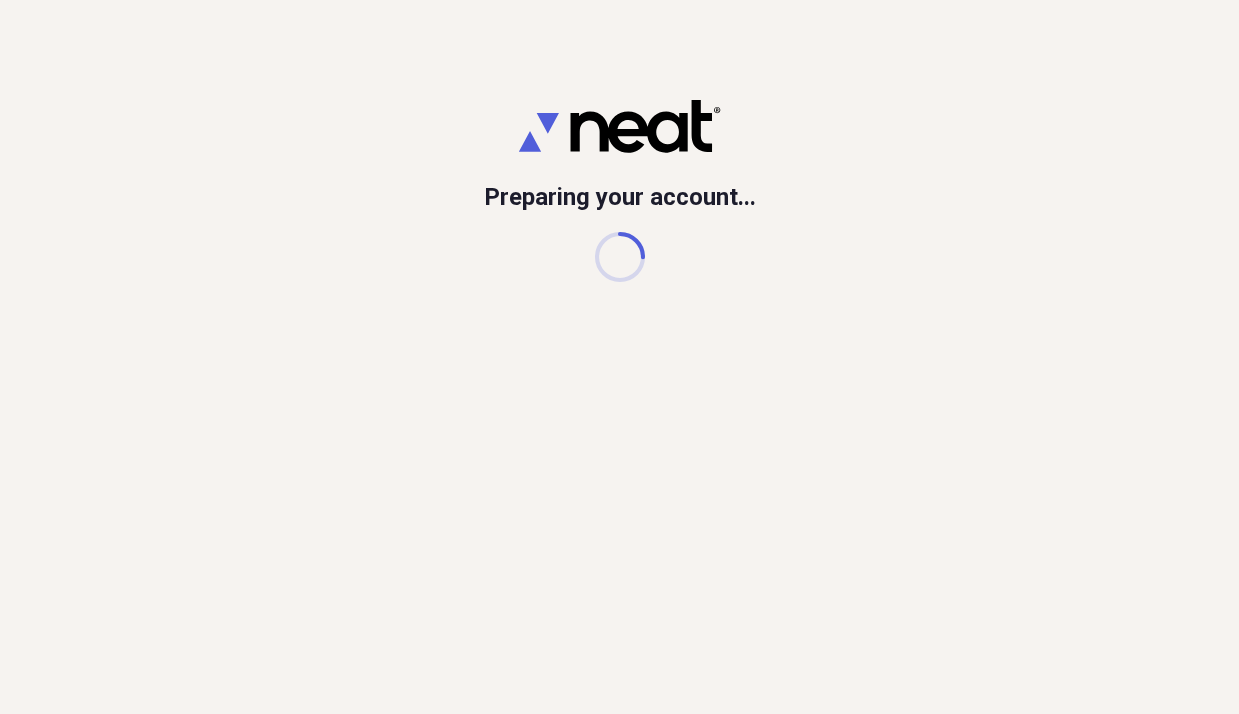 scroll, scrollTop: 0, scrollLeft: 0, axis: both 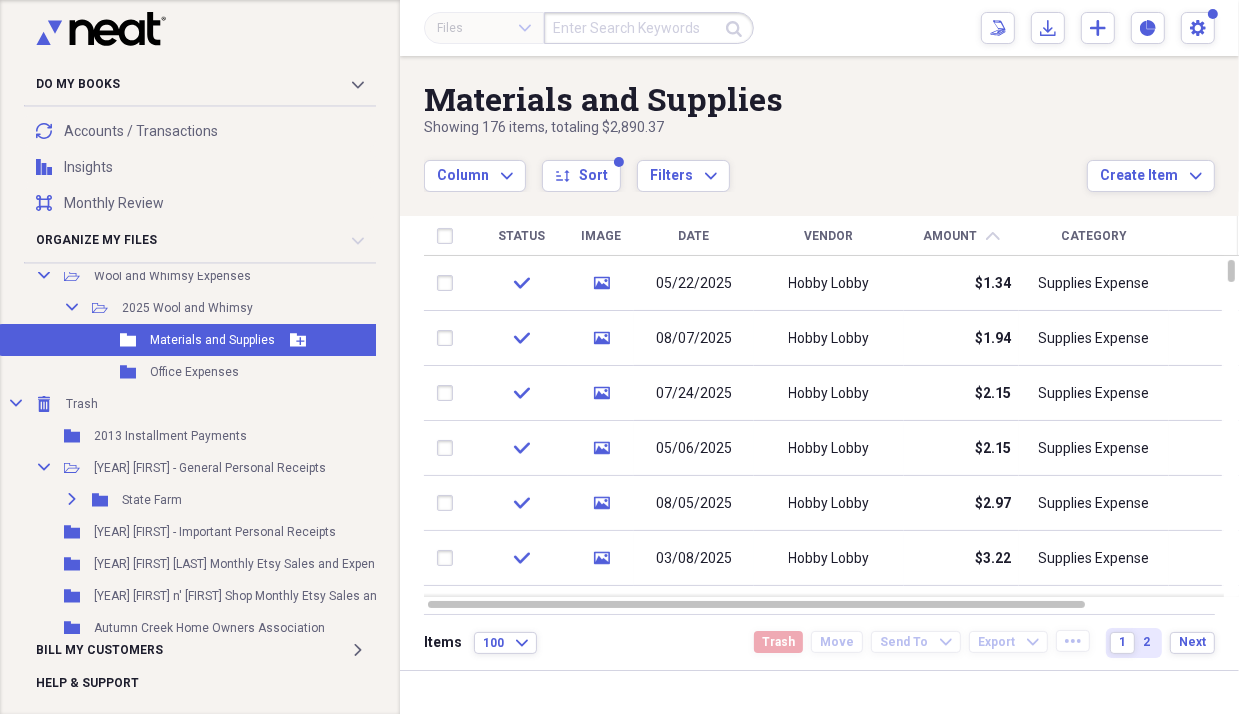 click on "Materials and Supplies" at bounding box center (212, 340) 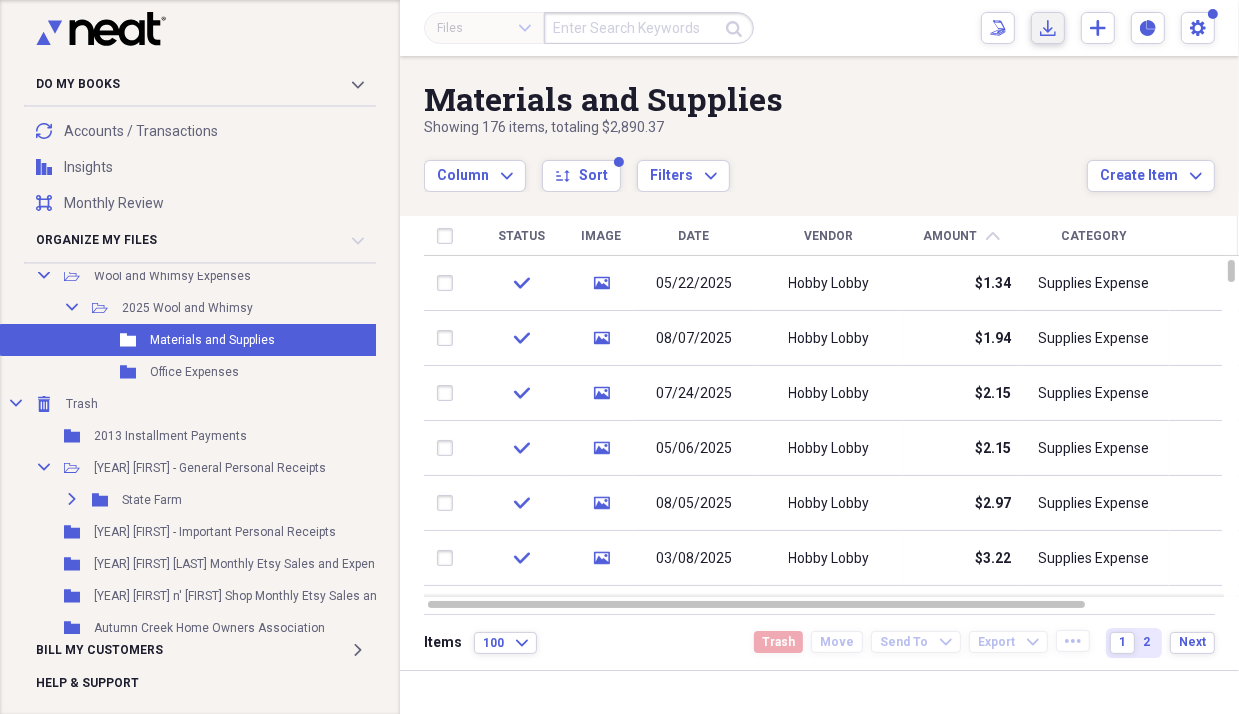 click 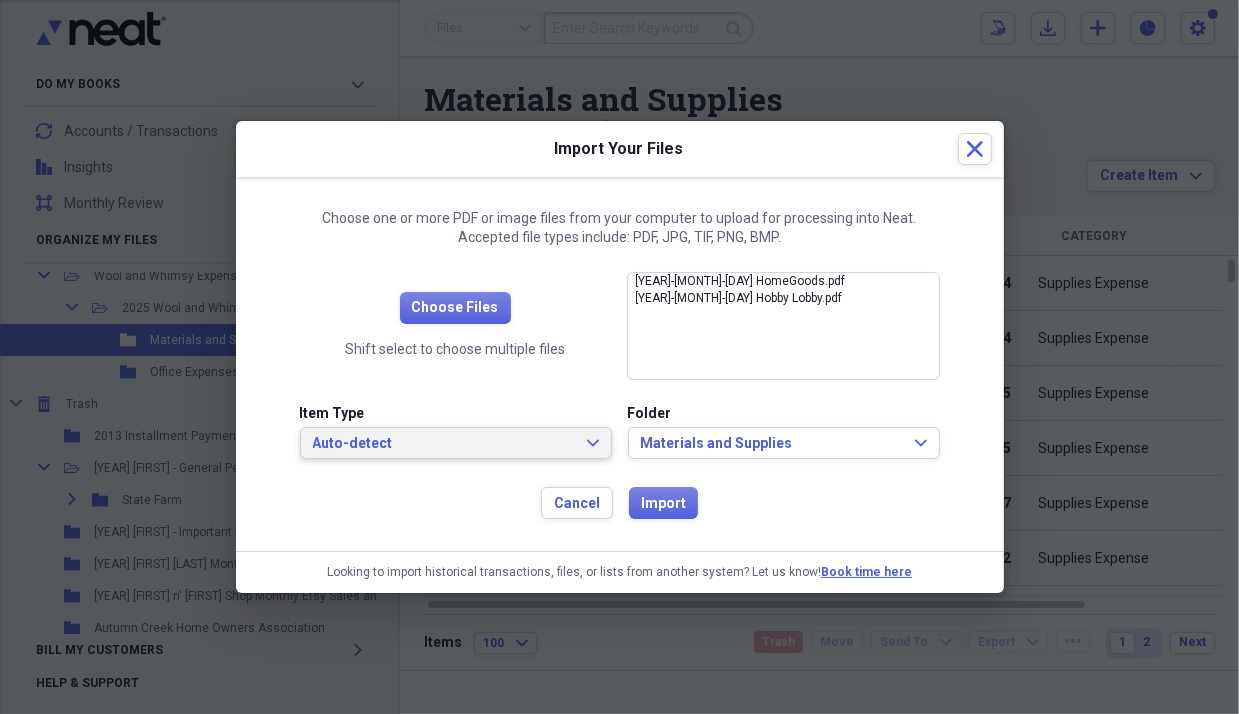 click on "Auto-detect Expand" at bounding box center (456, 444) 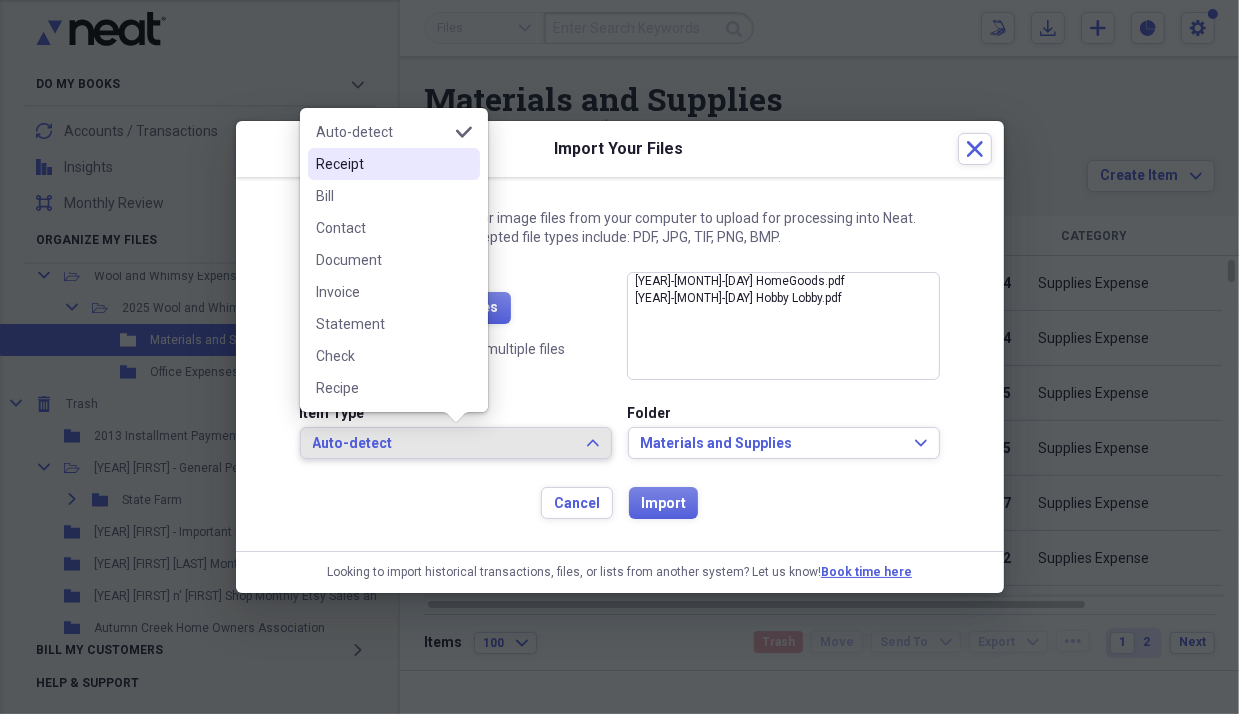 click on "Receipt" at bounding box center (382, 164) 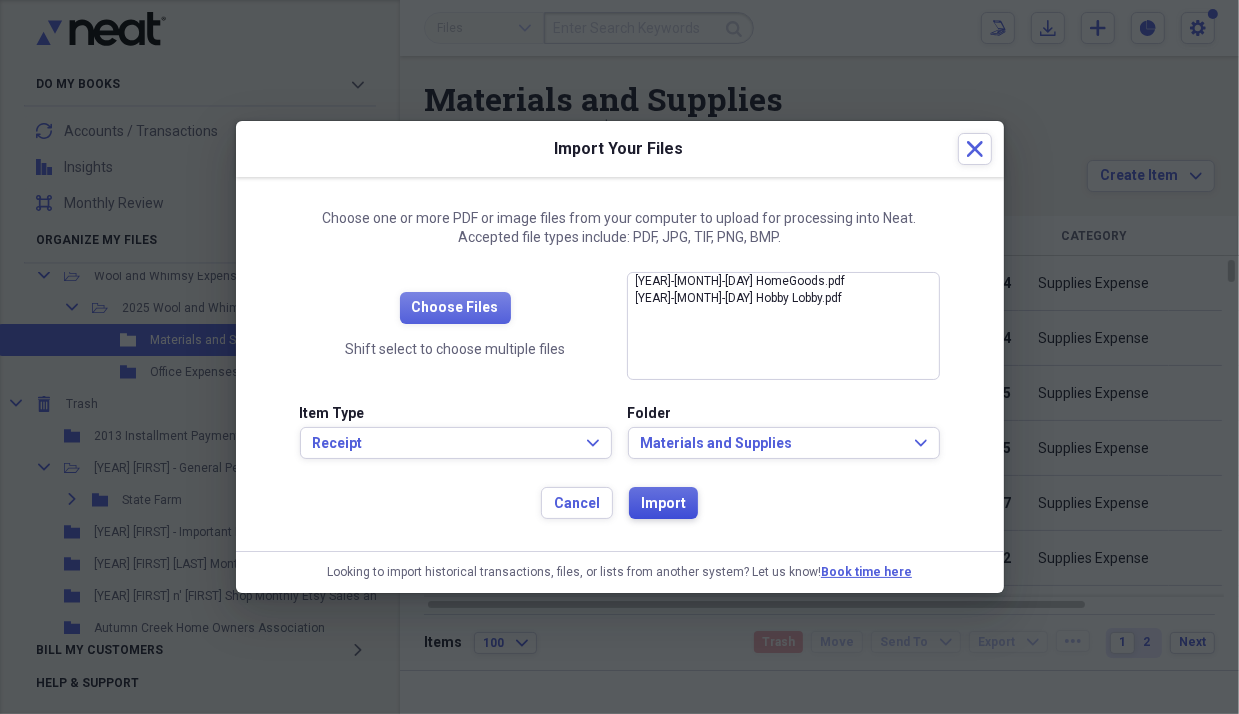 click on "Import" at bounding box center (663, 504) 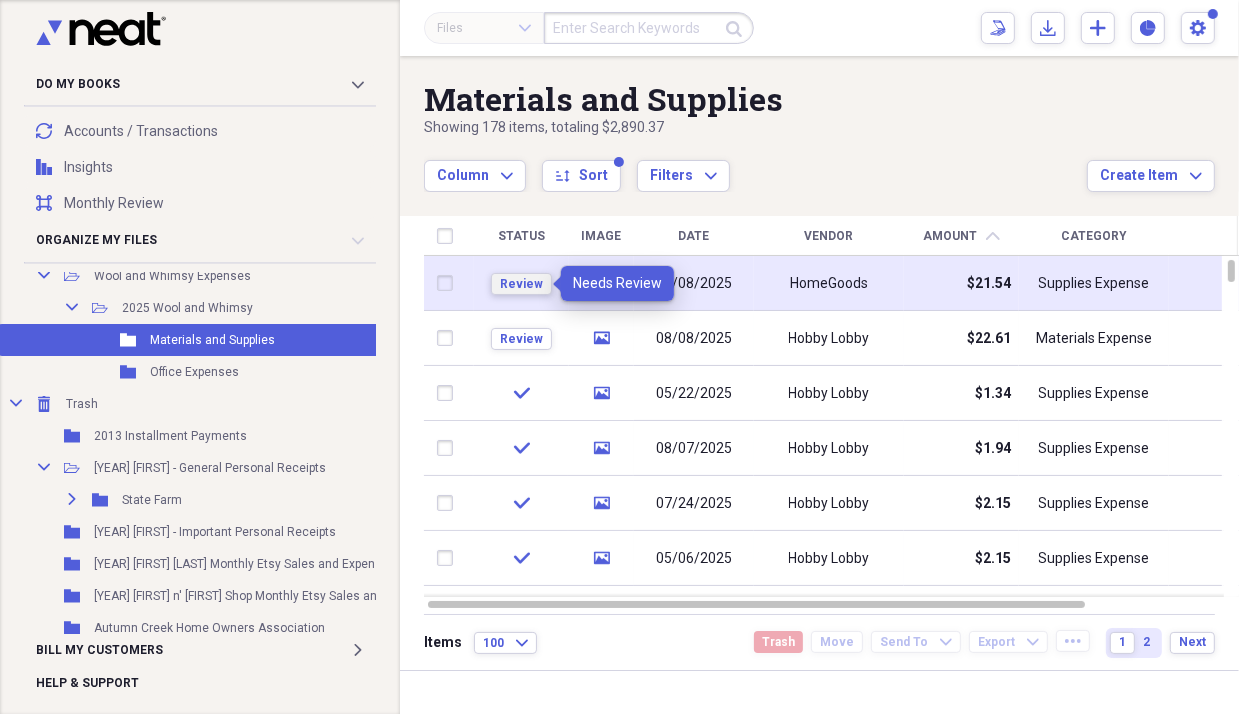 click on "Review" at bounding box center (521, 284) 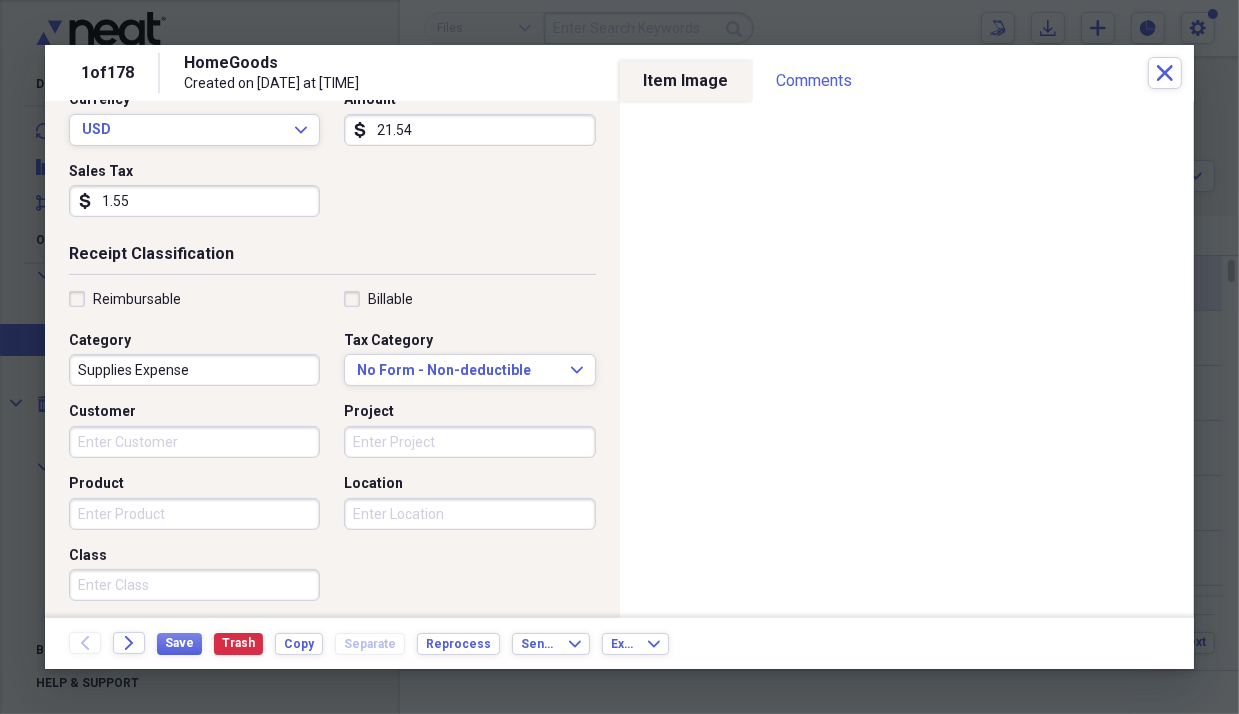 scroll, scrollTop: 300, scrollLeft: 0, axis: vertical 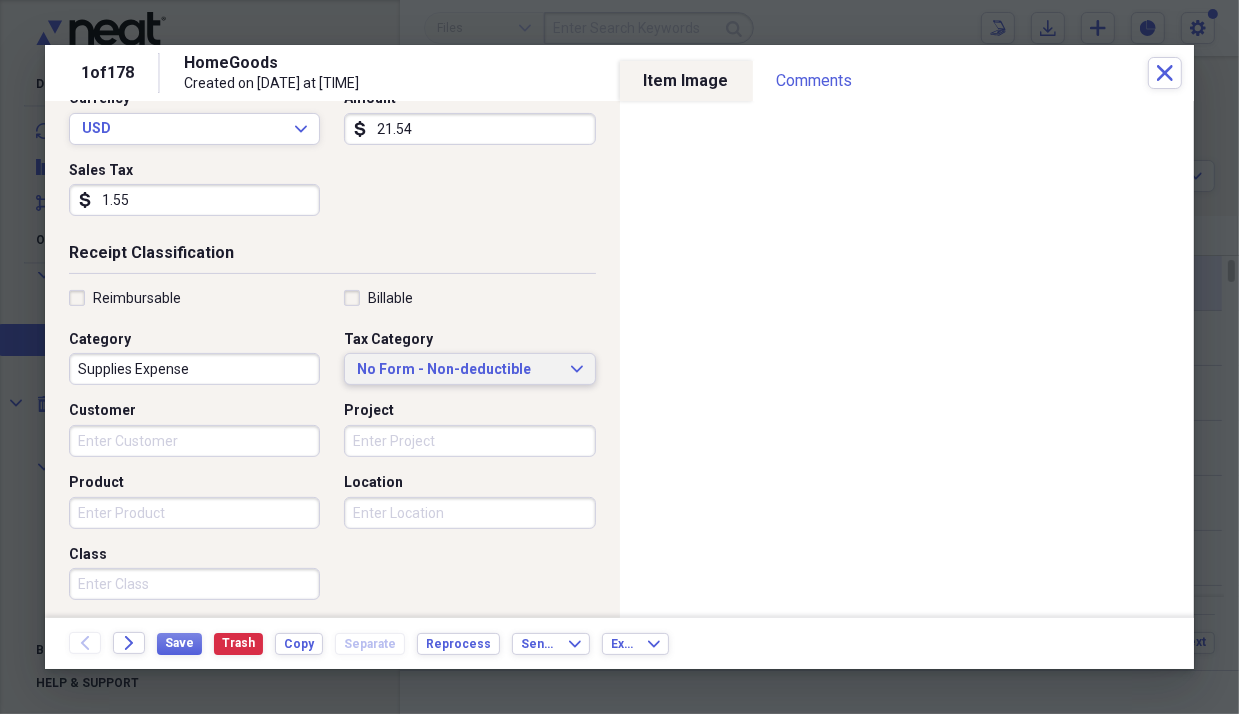 click on "No Form - Non-deductible" at bounding box center [457, 370] 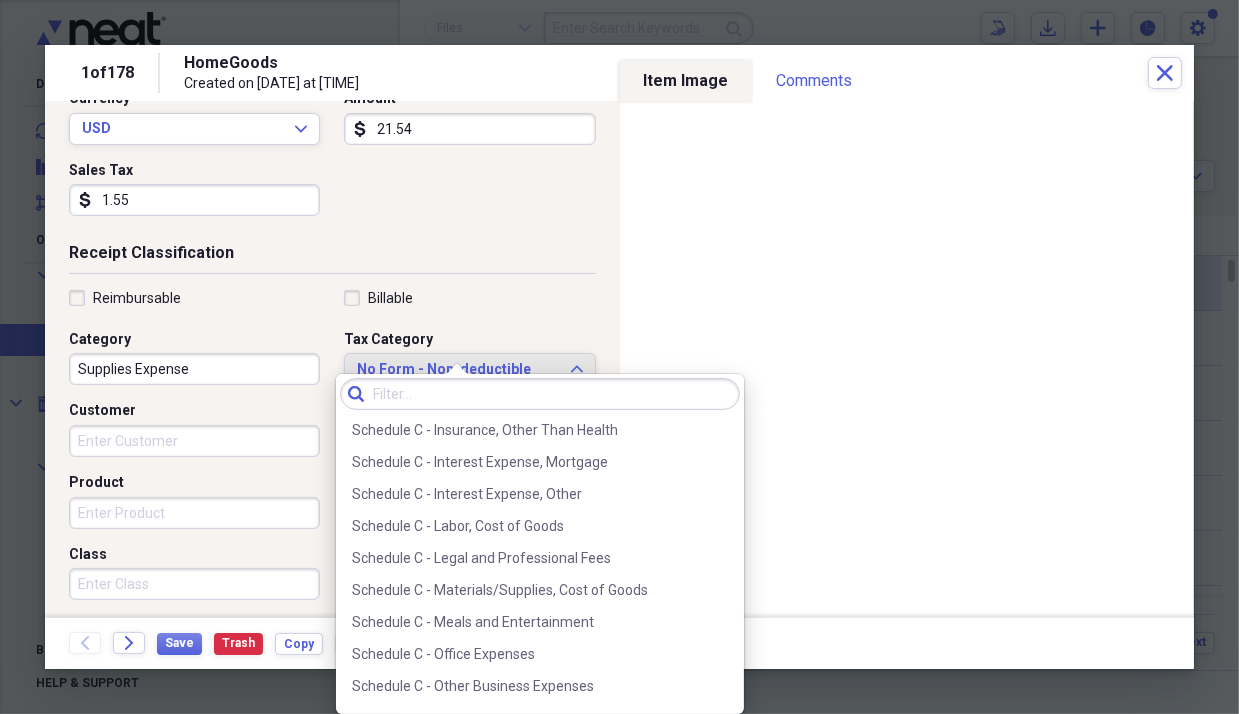 scroll, scrollTop: 3800, scrollLeft: 0, axis: vertical 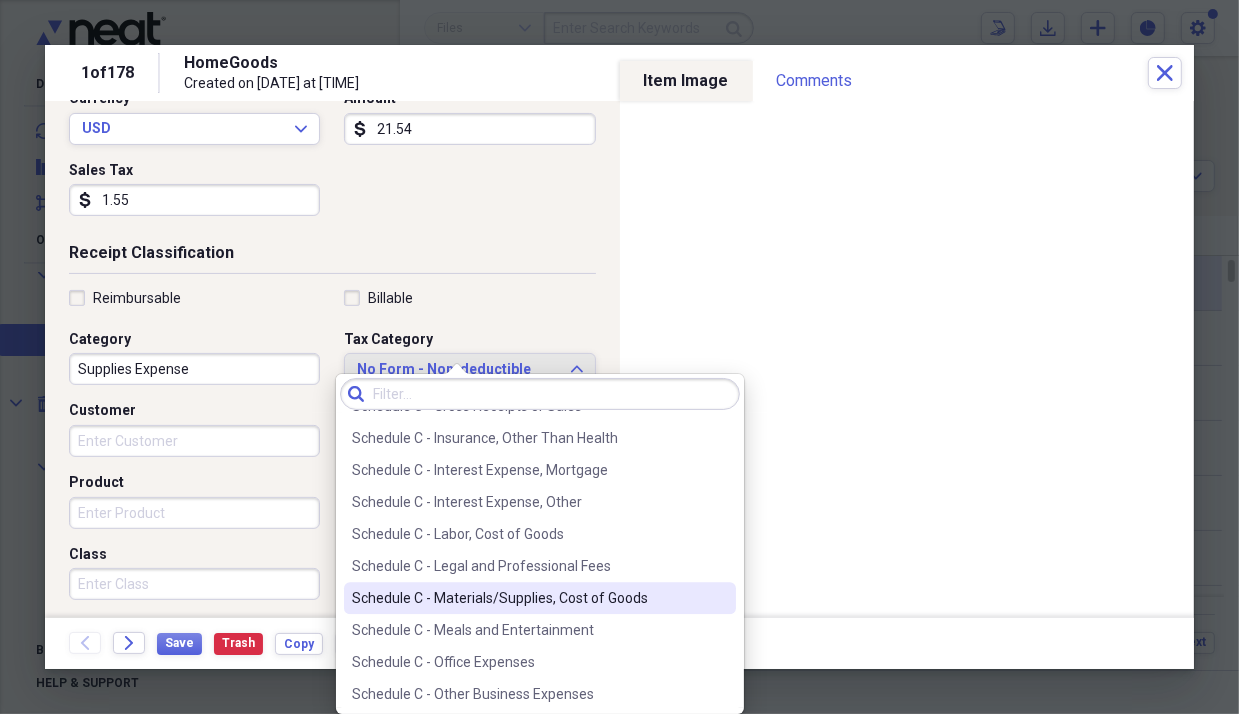 click on "Schedule C - Materials/Supplies, Cost of Goods" at bounding box center (528, 598) 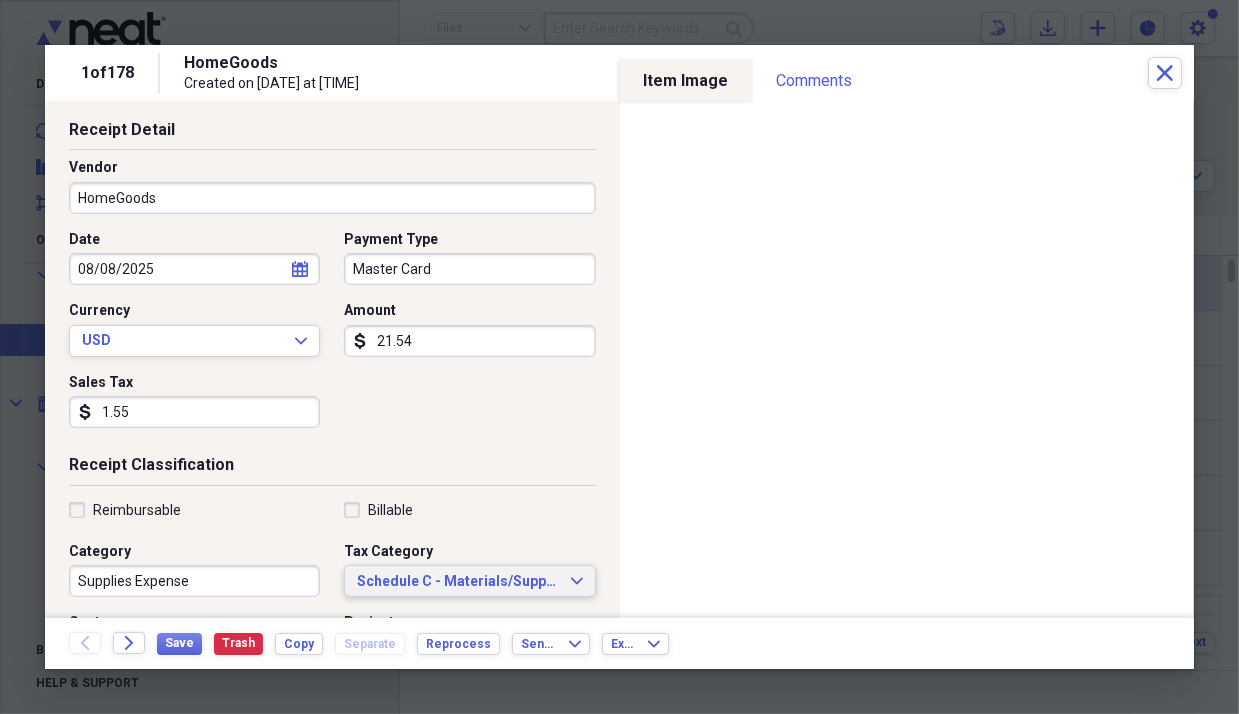 scroll, scrollTop: 0, scrollLeft: 0, axis: both 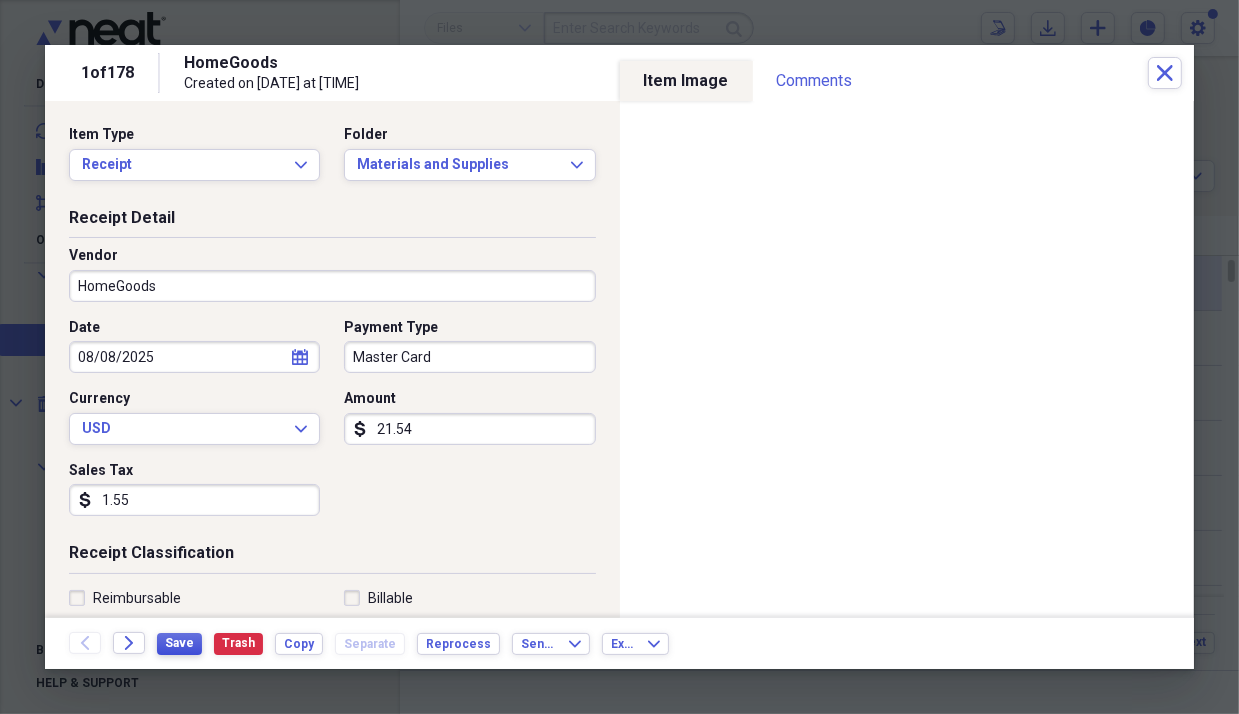 click on "Save" at bounding box center (179, 644) 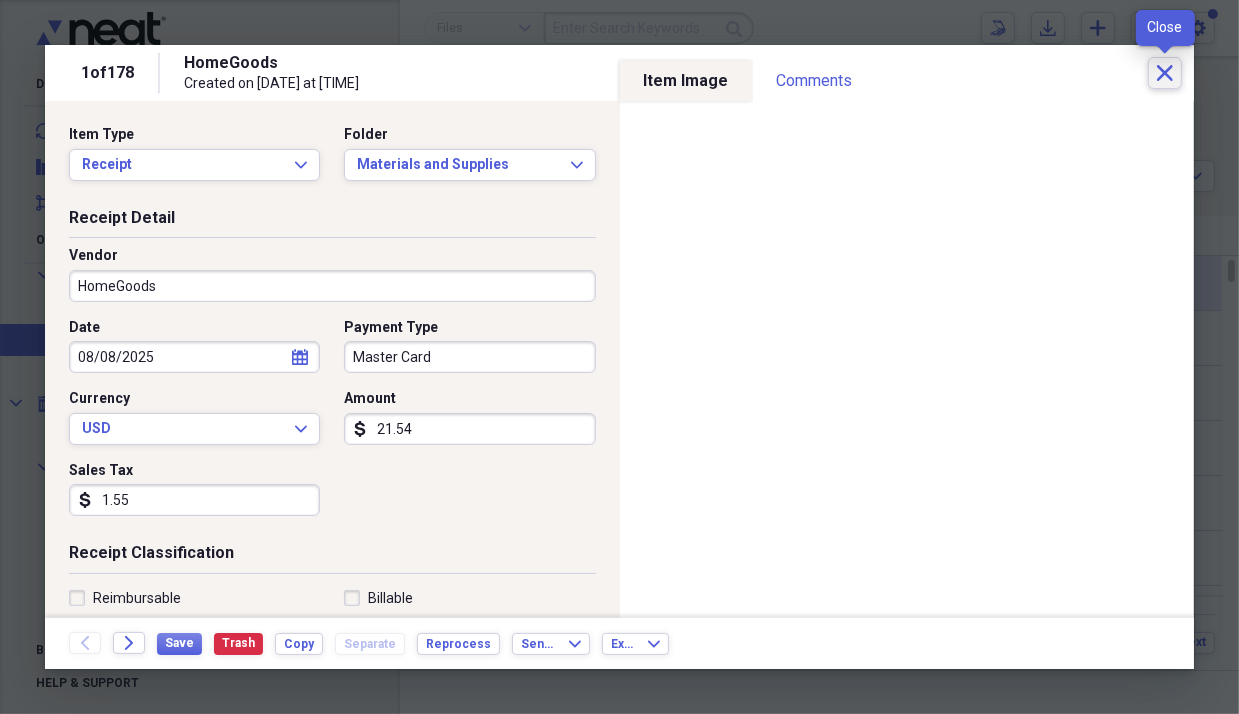 click on "Close" 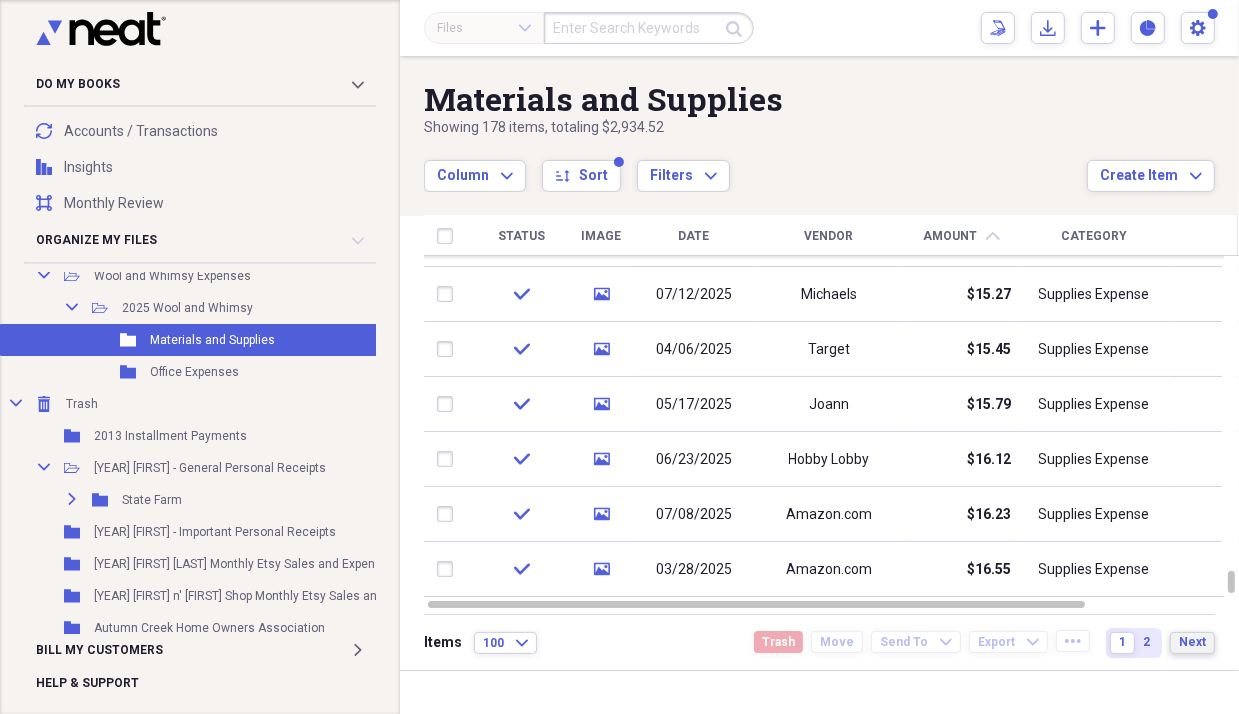 click on "Next" at bounding box center [1192, 642] 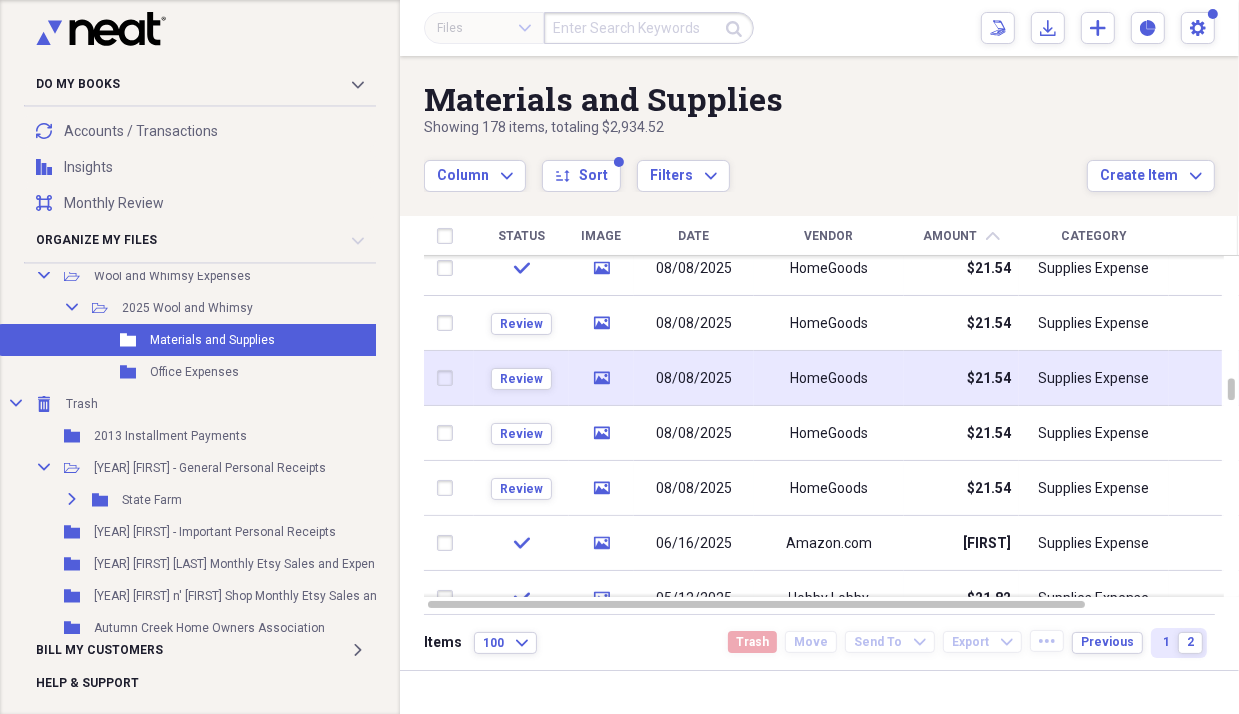 click at bounding box center [449, 378] 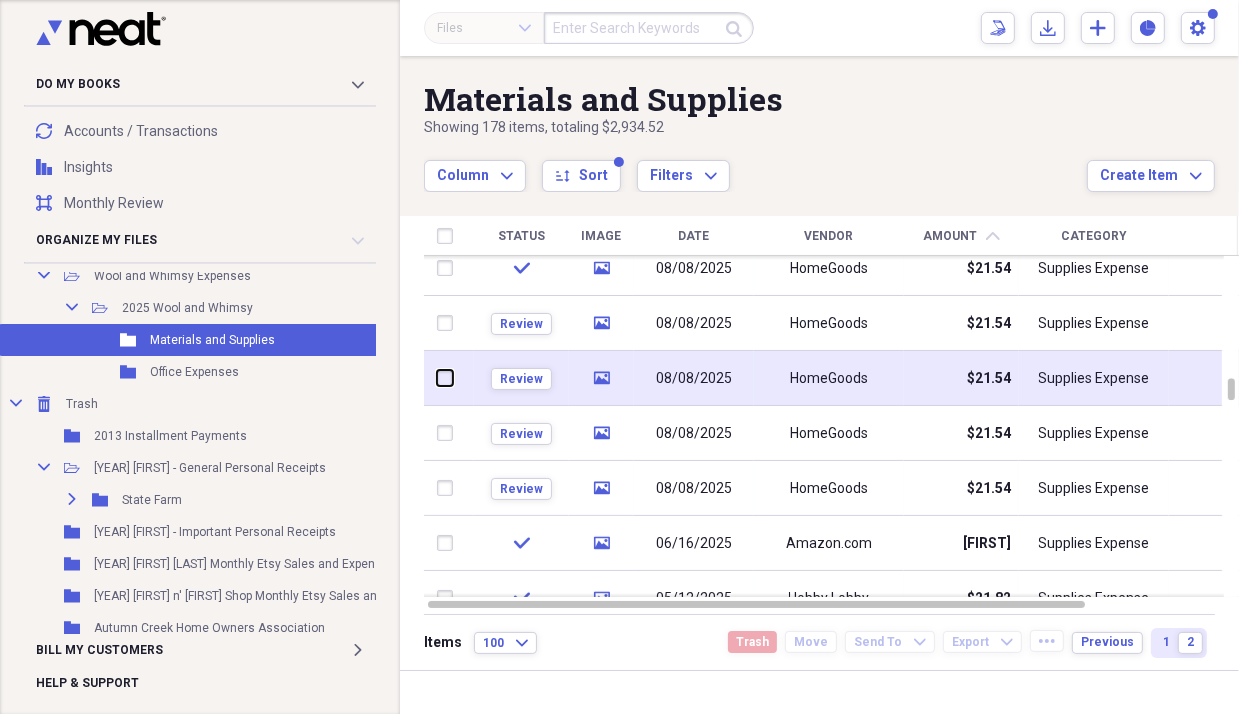 click at bounding box center (437, 378) 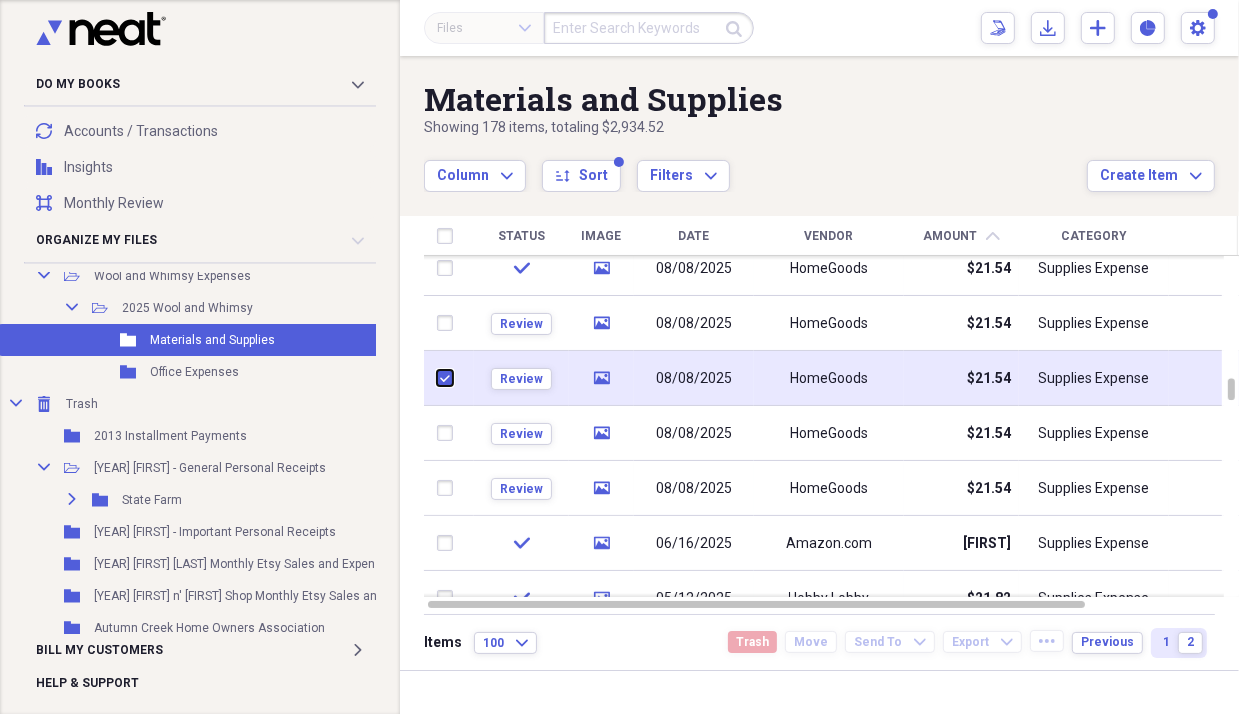 checkbox on "true" 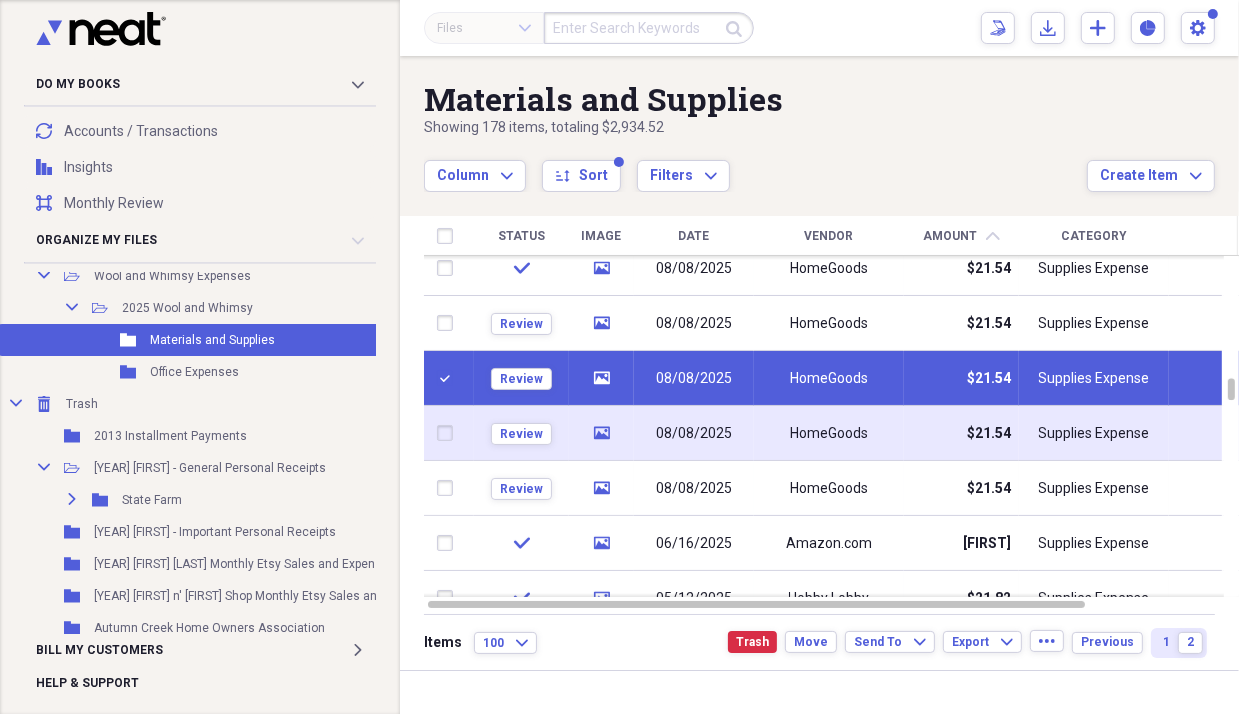 click at bounding box center [449, 433] 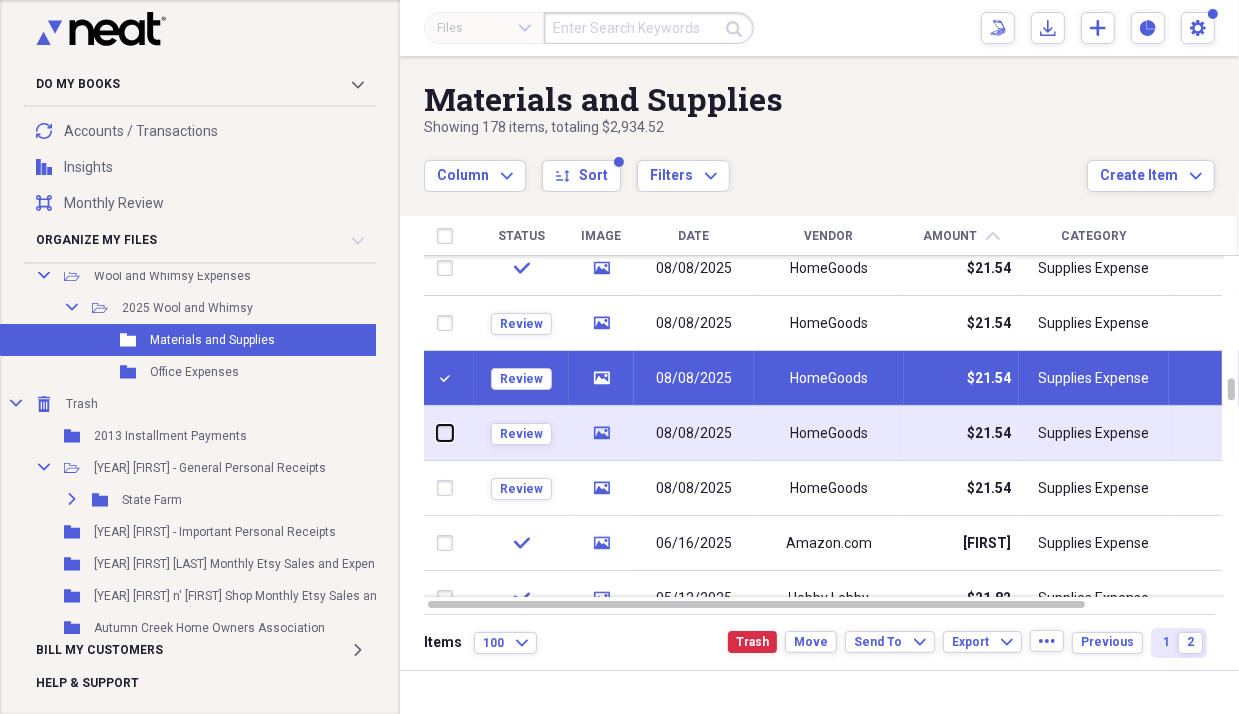 click at bounding box center [437, 433] 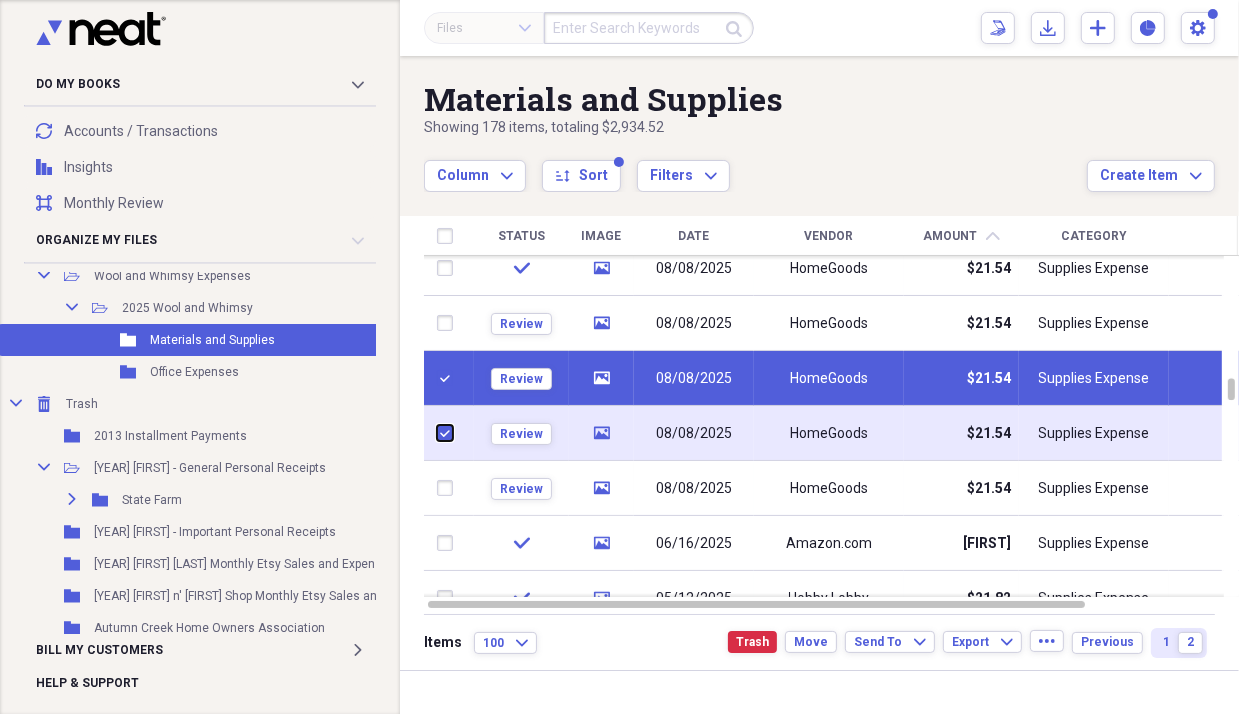 checkbox on "true" 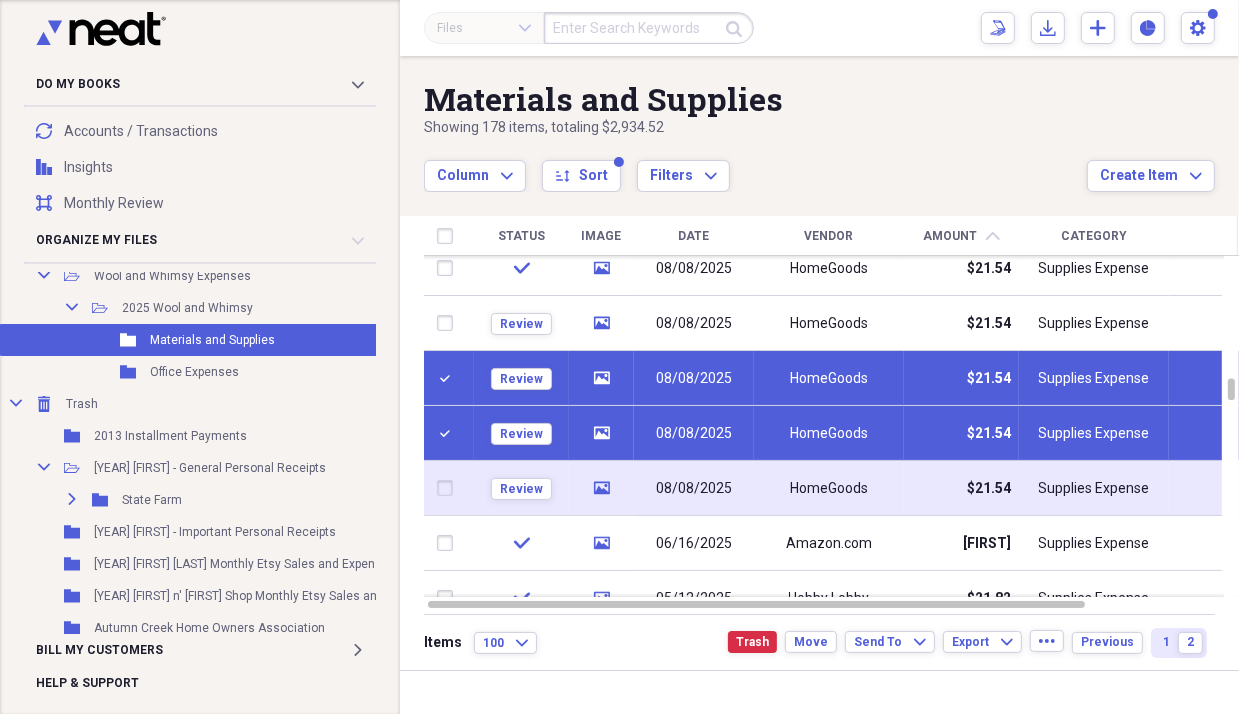 click at bounding box center [449, 488] 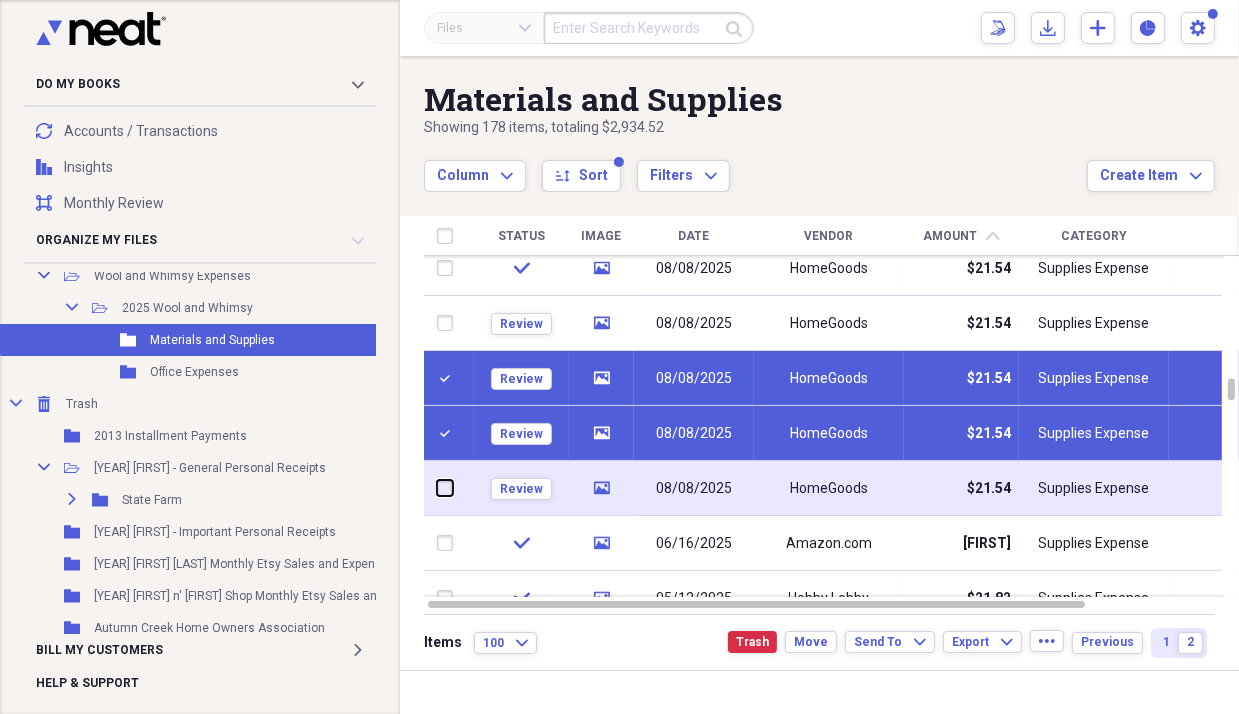 click at bounding box center [437, 488] 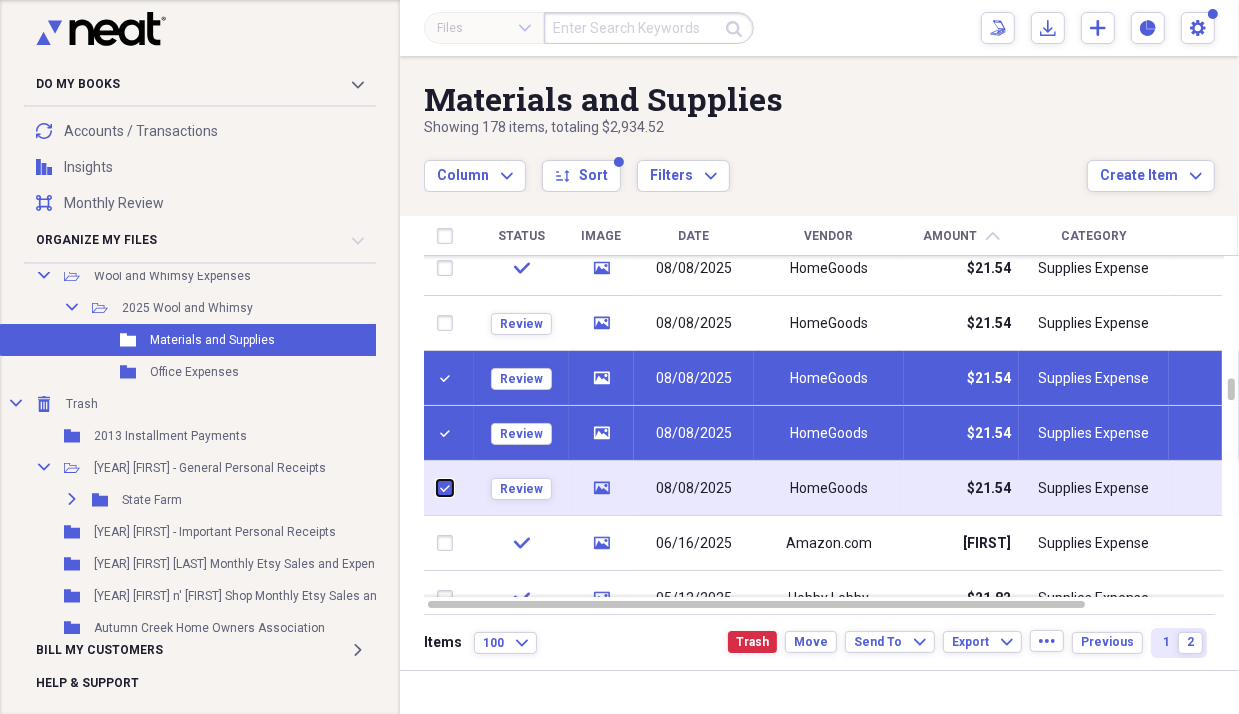 checkbox on "true" 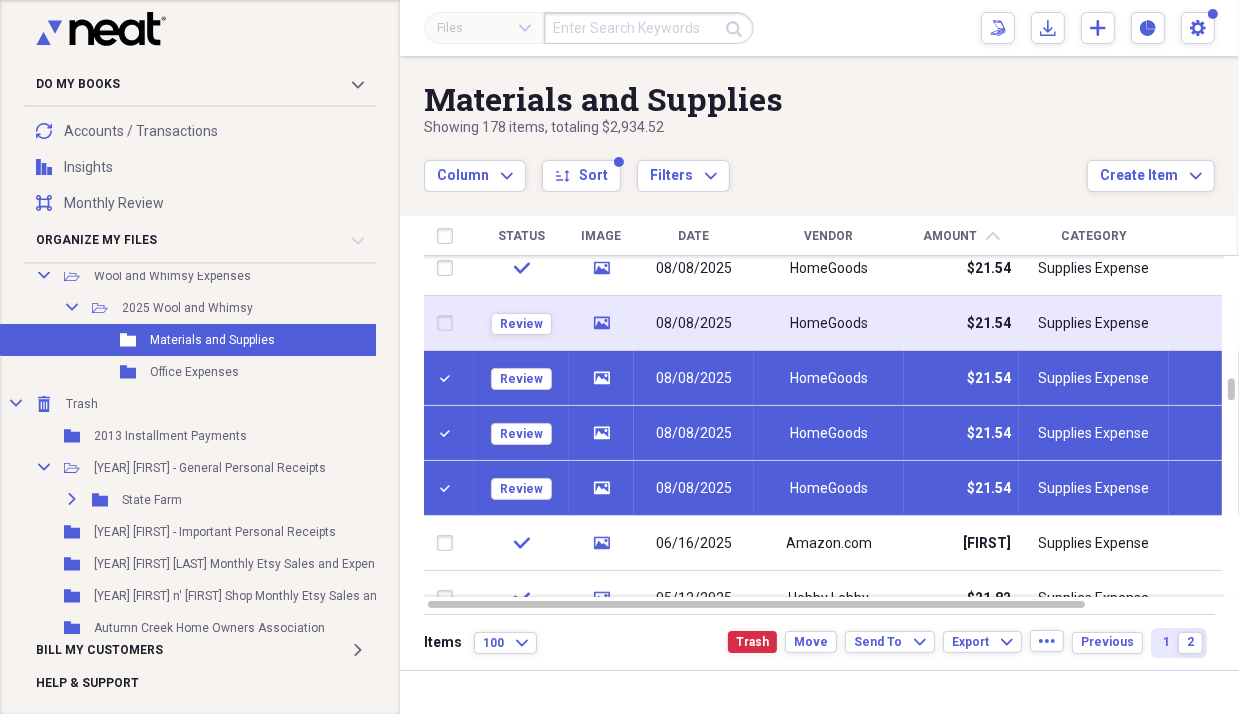 click at bounding box center (449, 323) 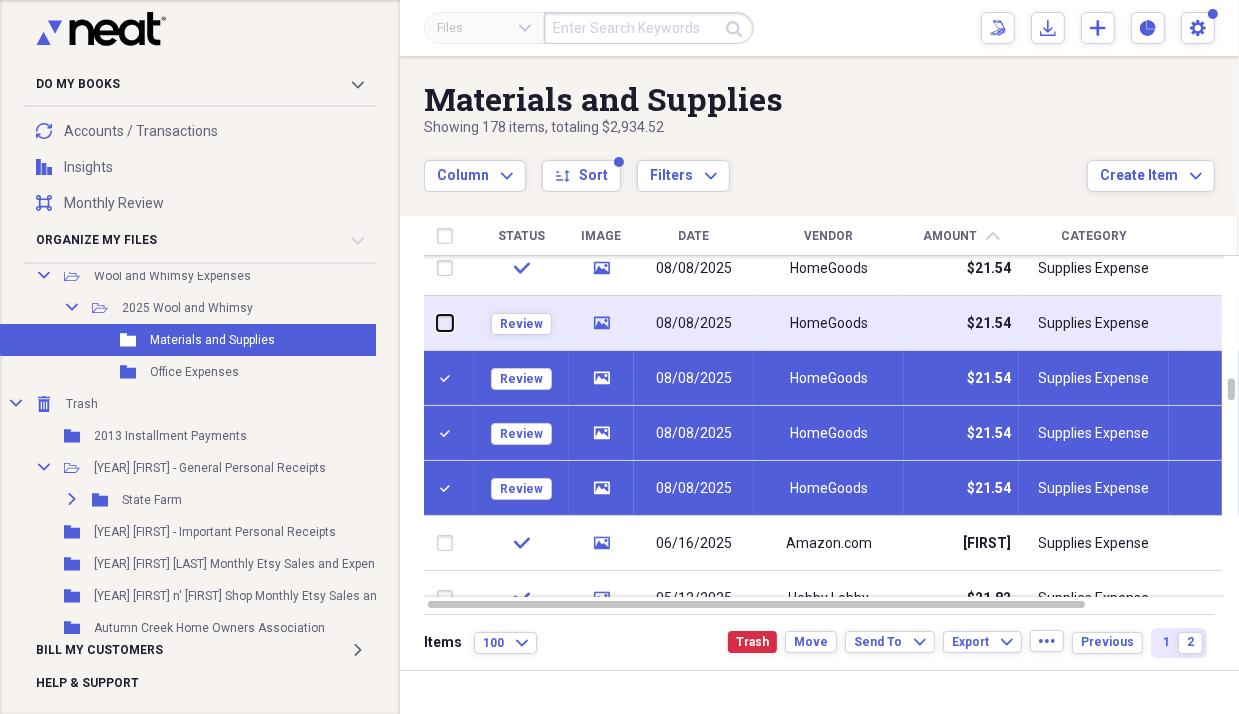 click at bounding box center [437, 323] 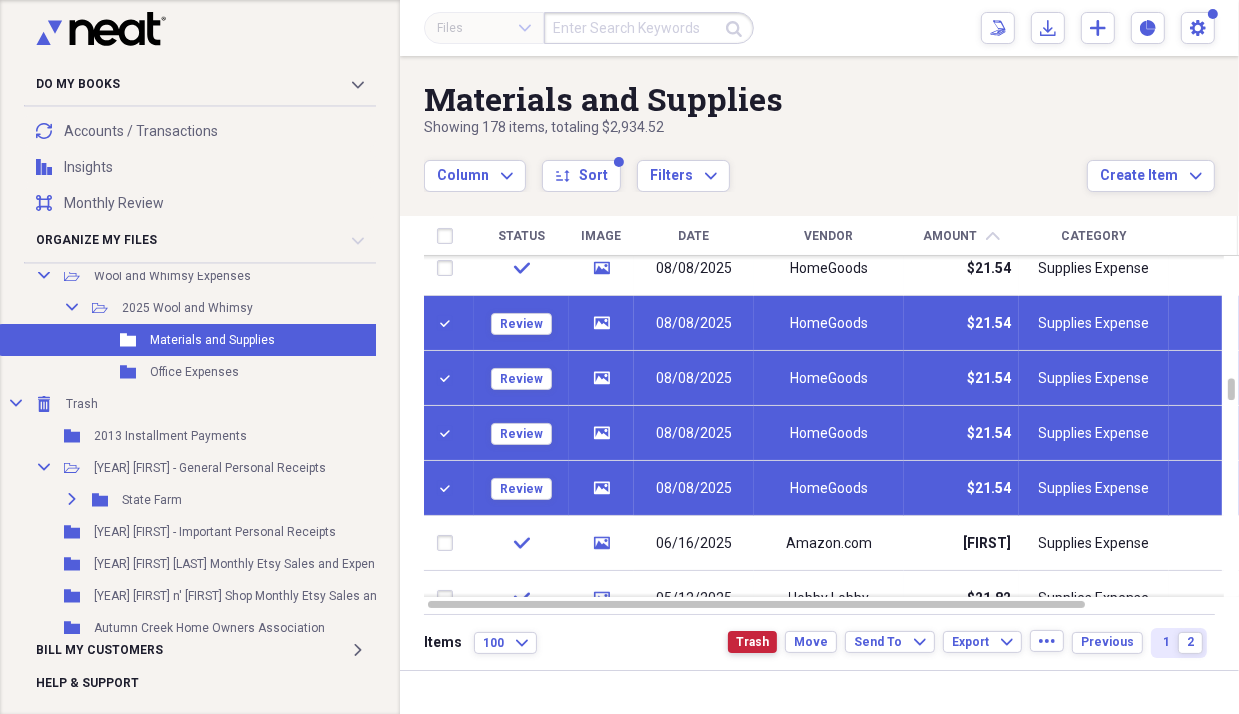 click on "Trash" at bounding box center (752, 642) 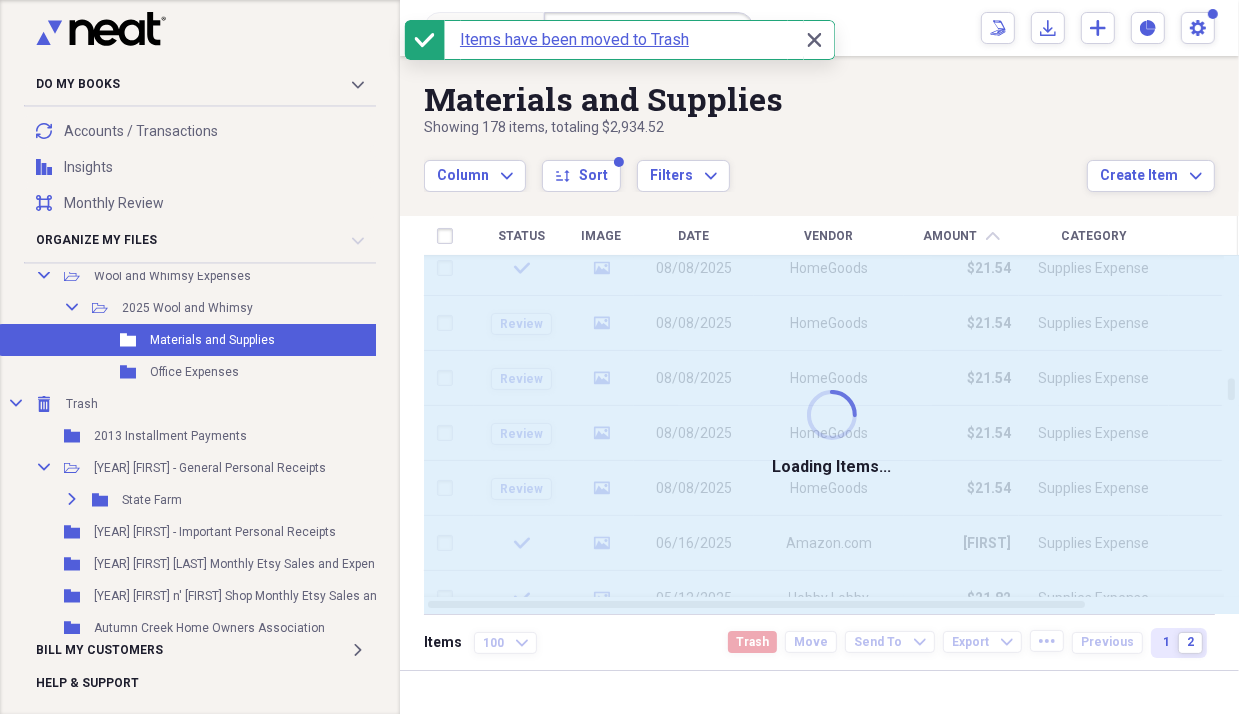 checkbox on "false" 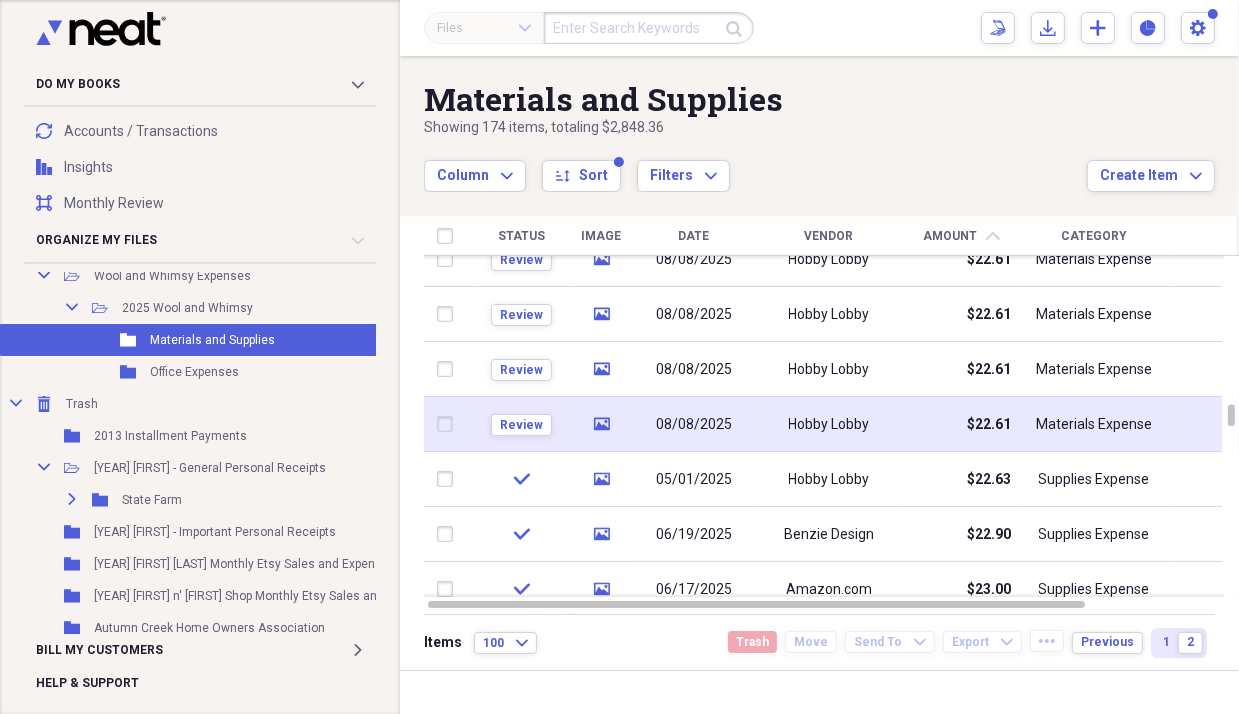 click at bounding box center (449, 424) 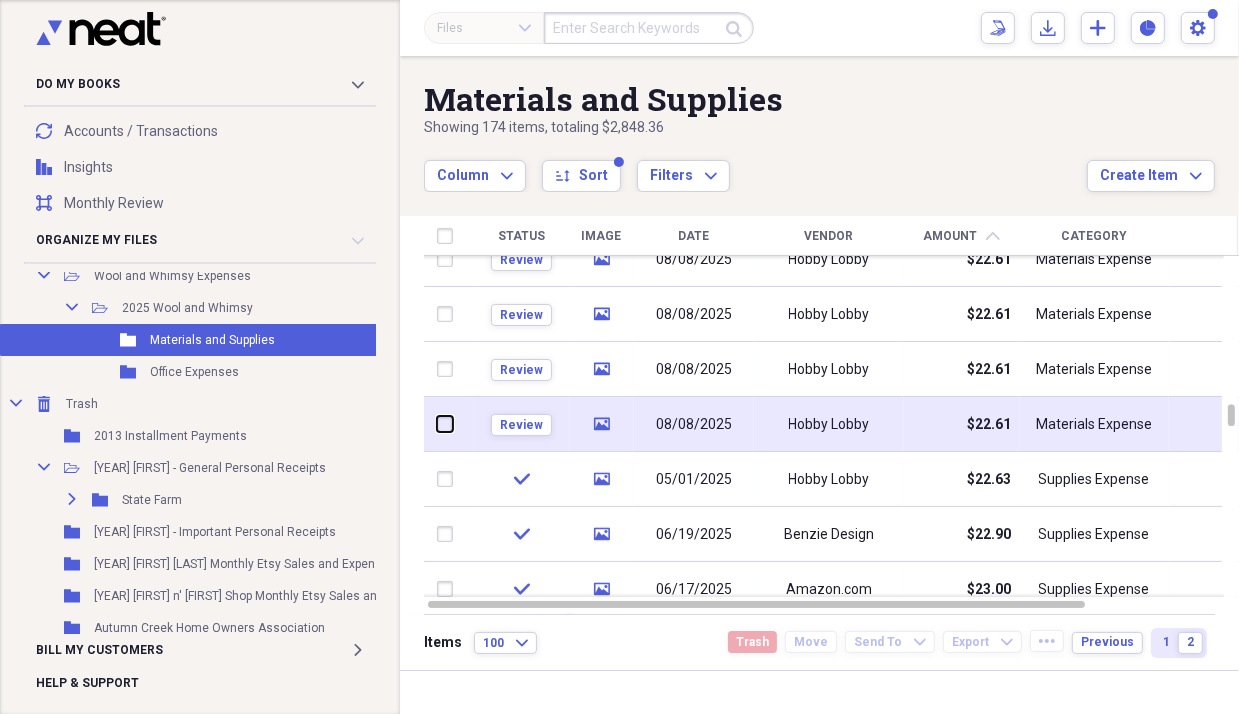 click at bounding box center (437, 424) 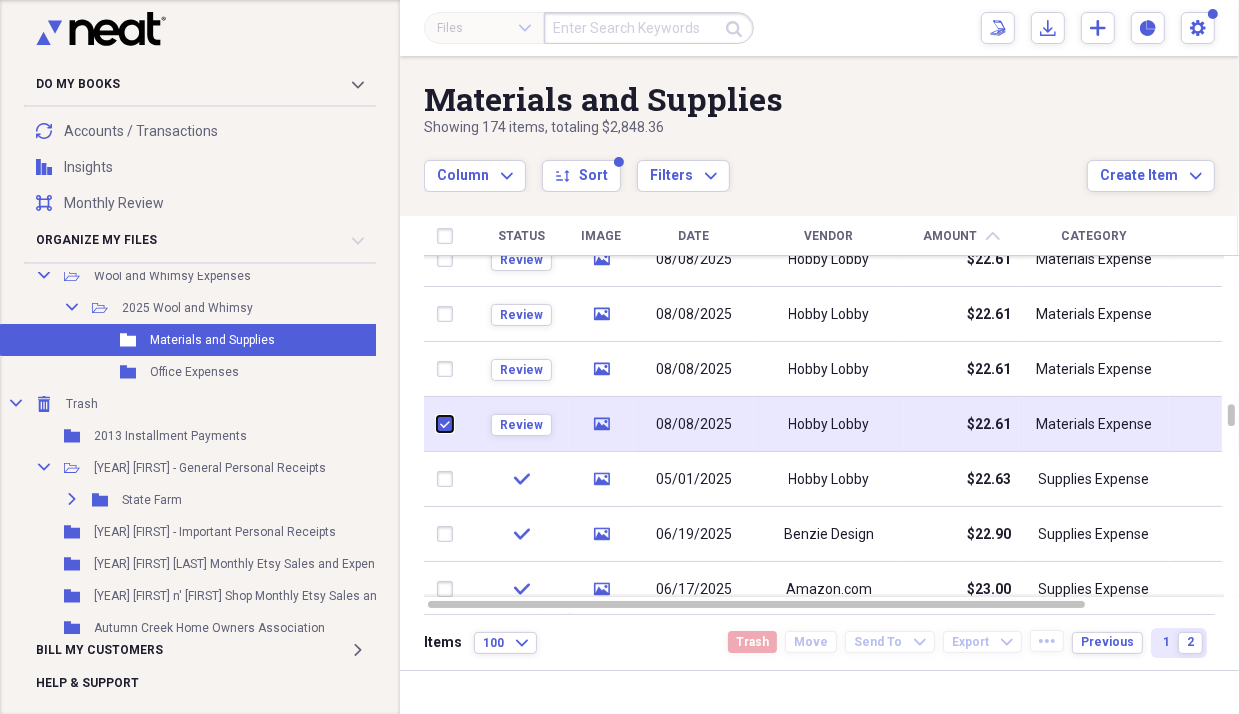 checkbox on "true" 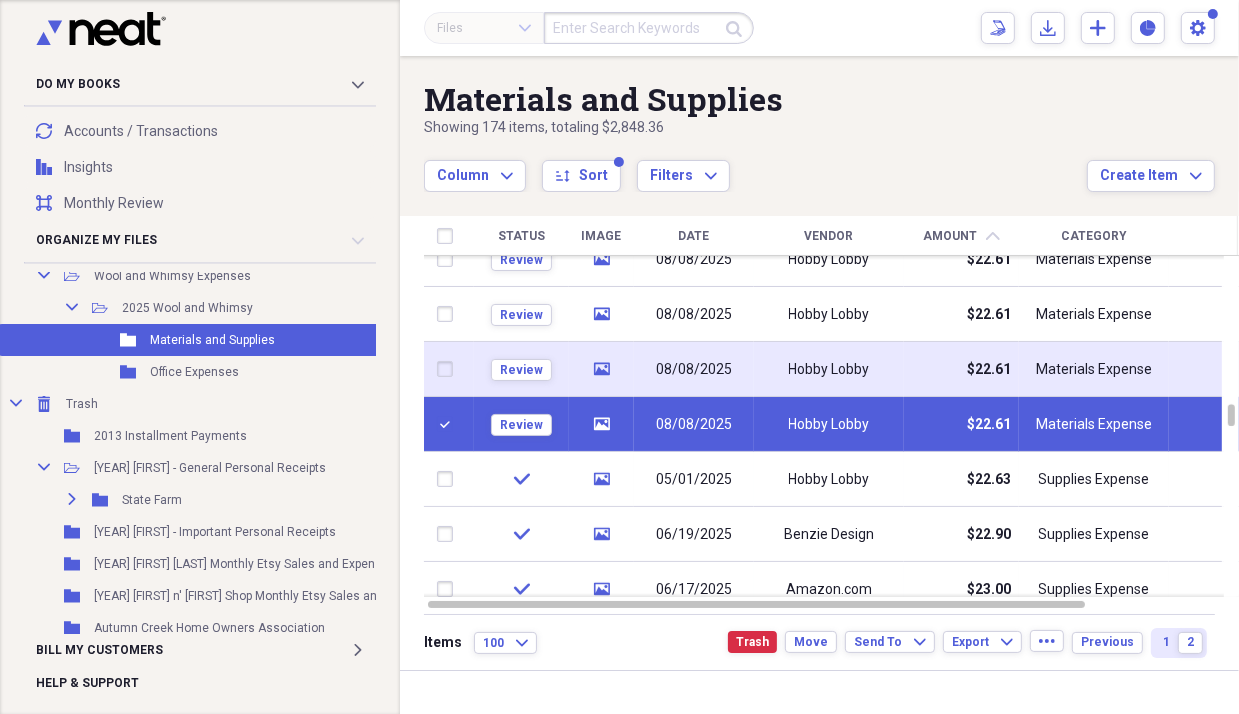 click at bounding box center [449, 369] 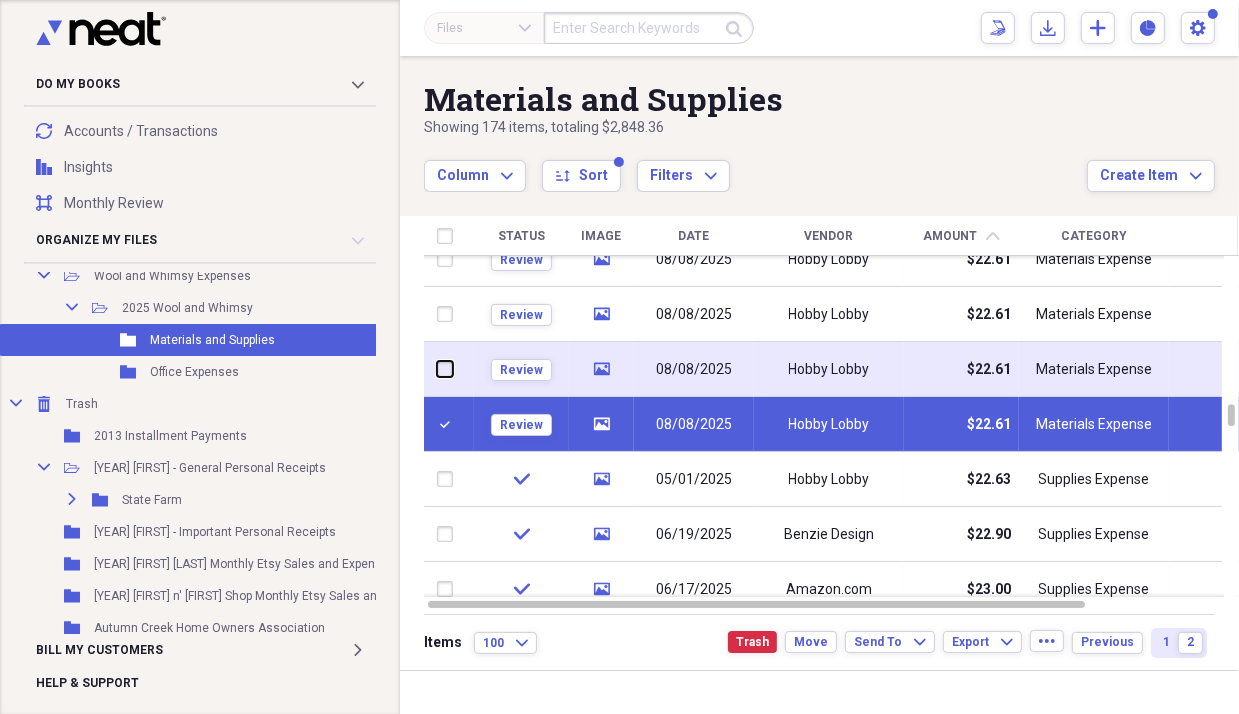 click at bounding box center (437, 369) 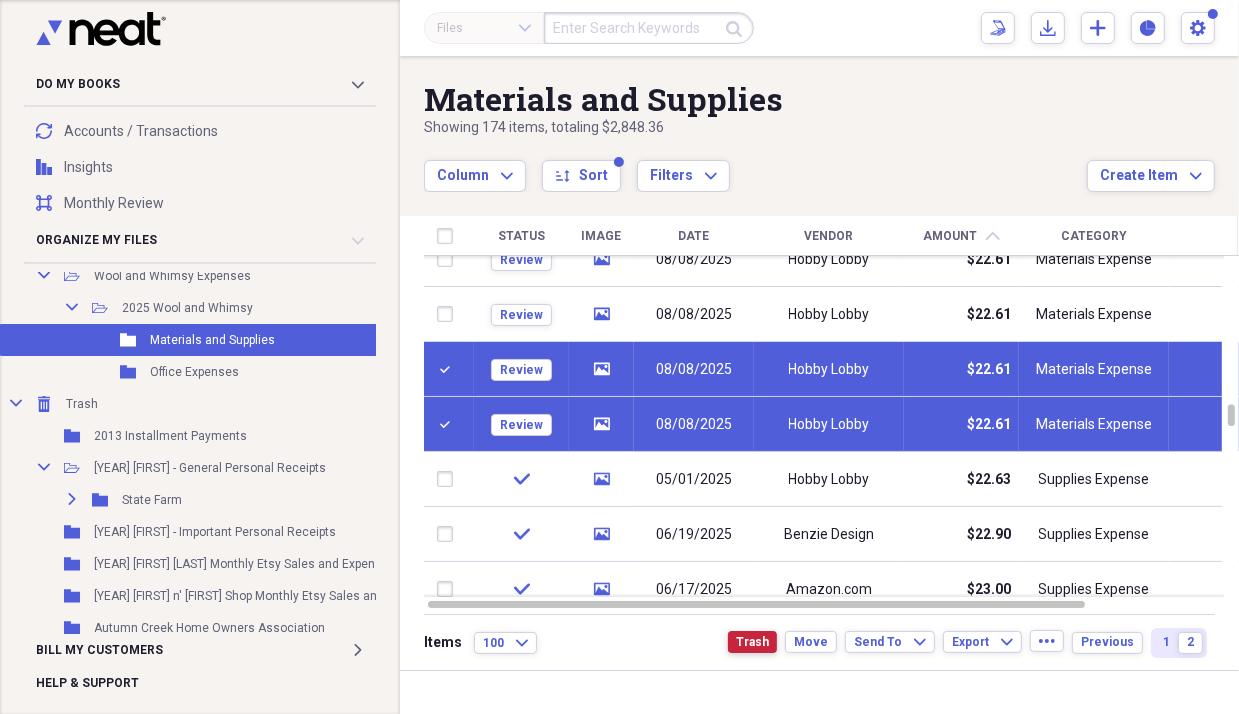 click on "Trash" at bounding box center (752, 642) 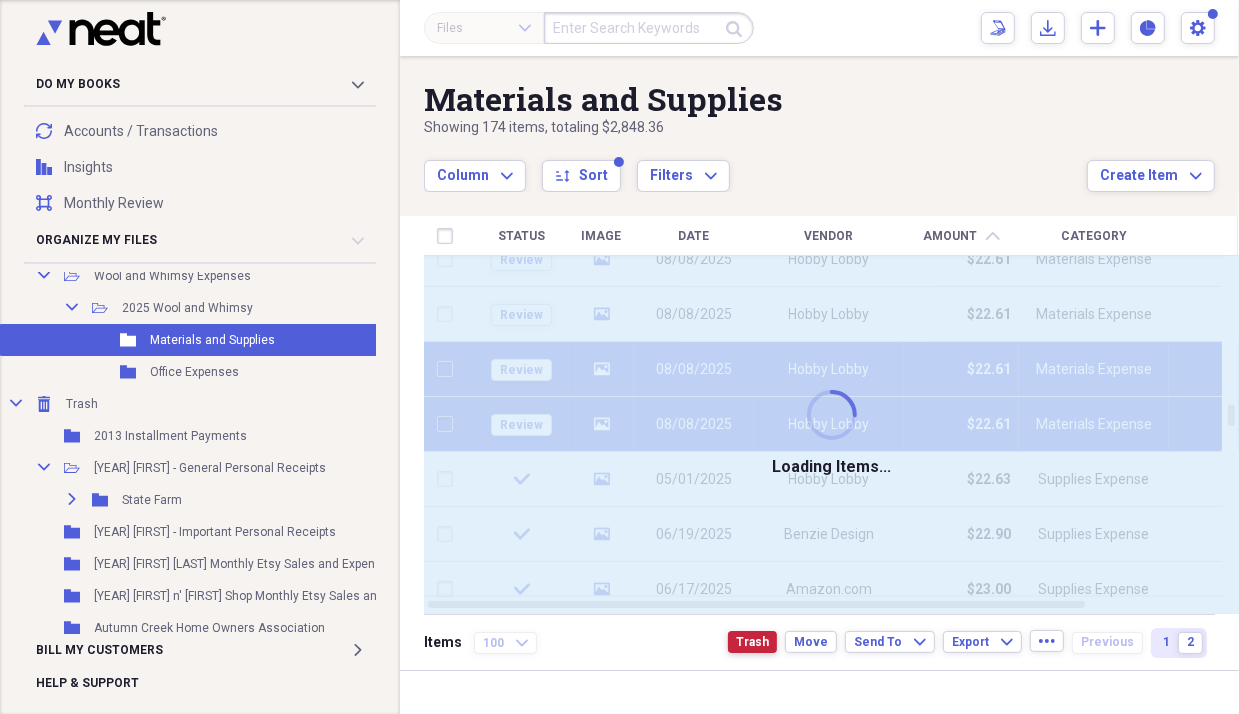 checkbox on "false" 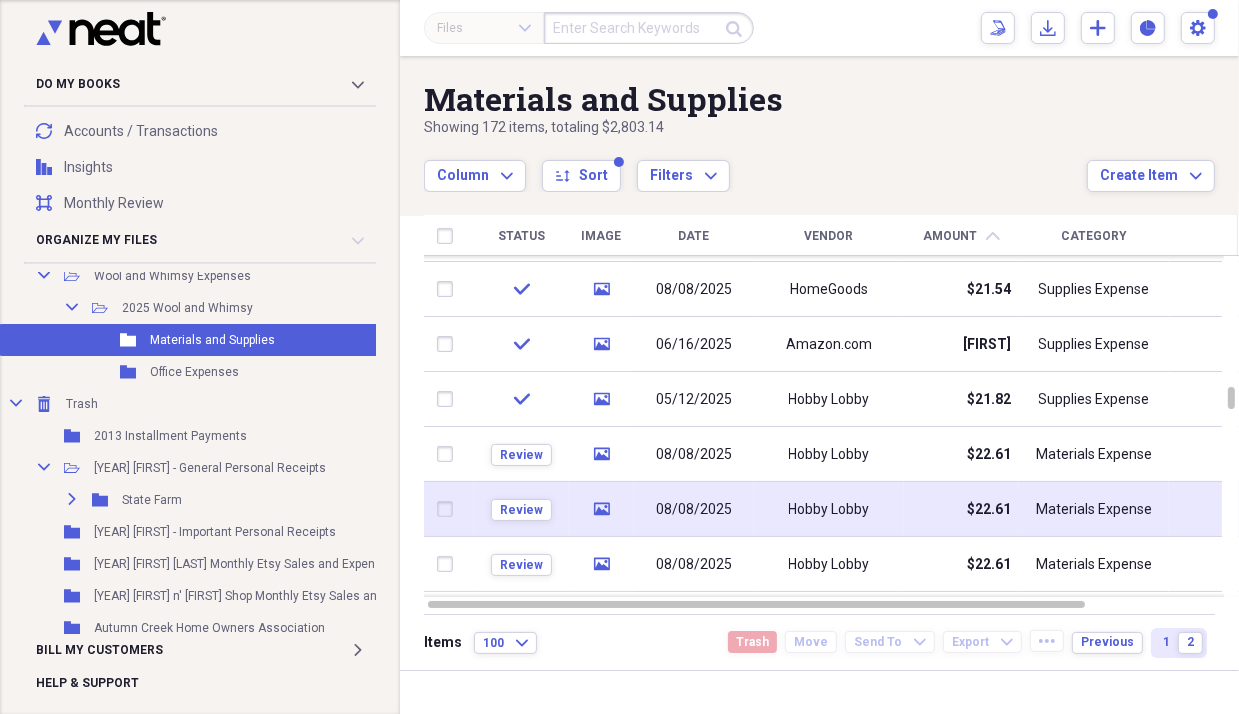 click at bounding box center [449, 509] 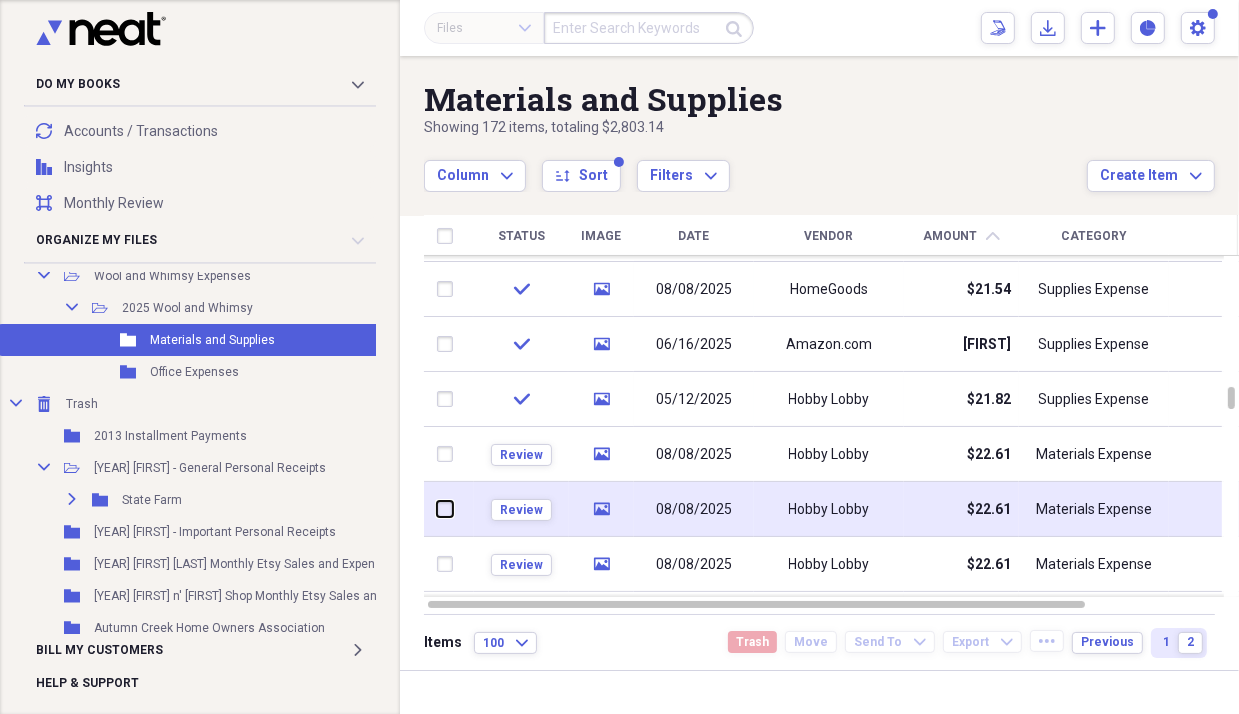 click at bounding box center [437, 509] 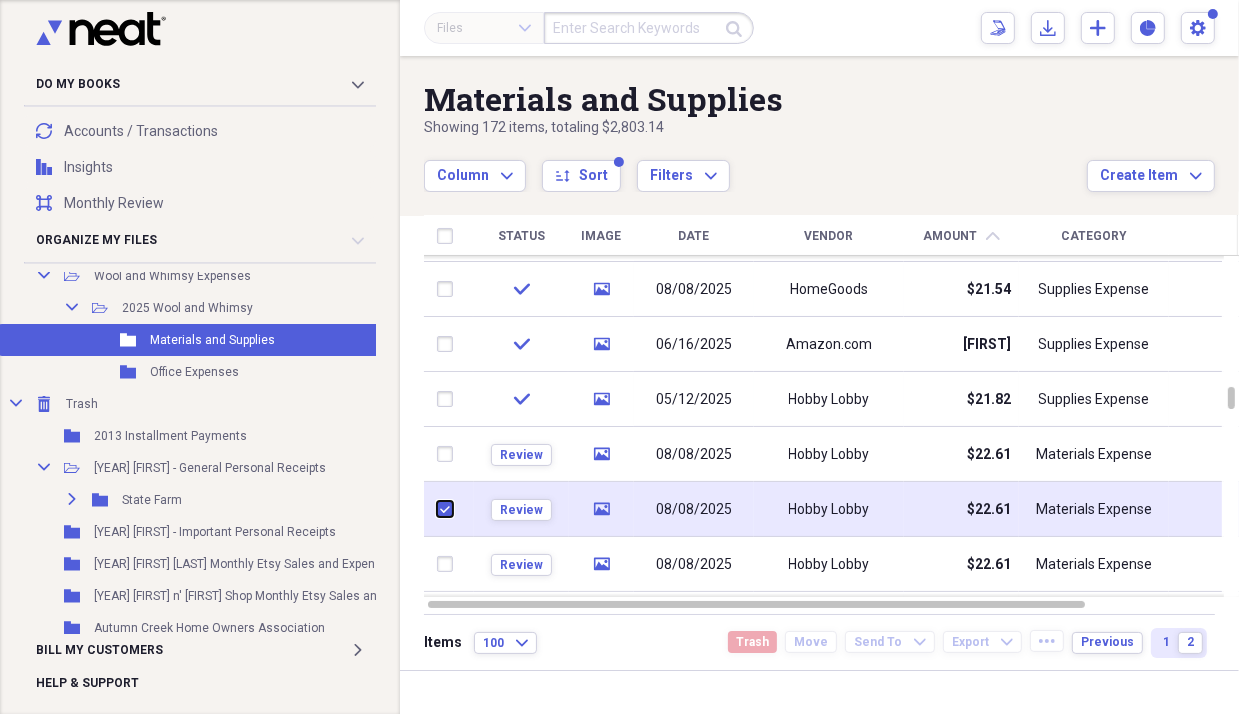 checkbox on "true" 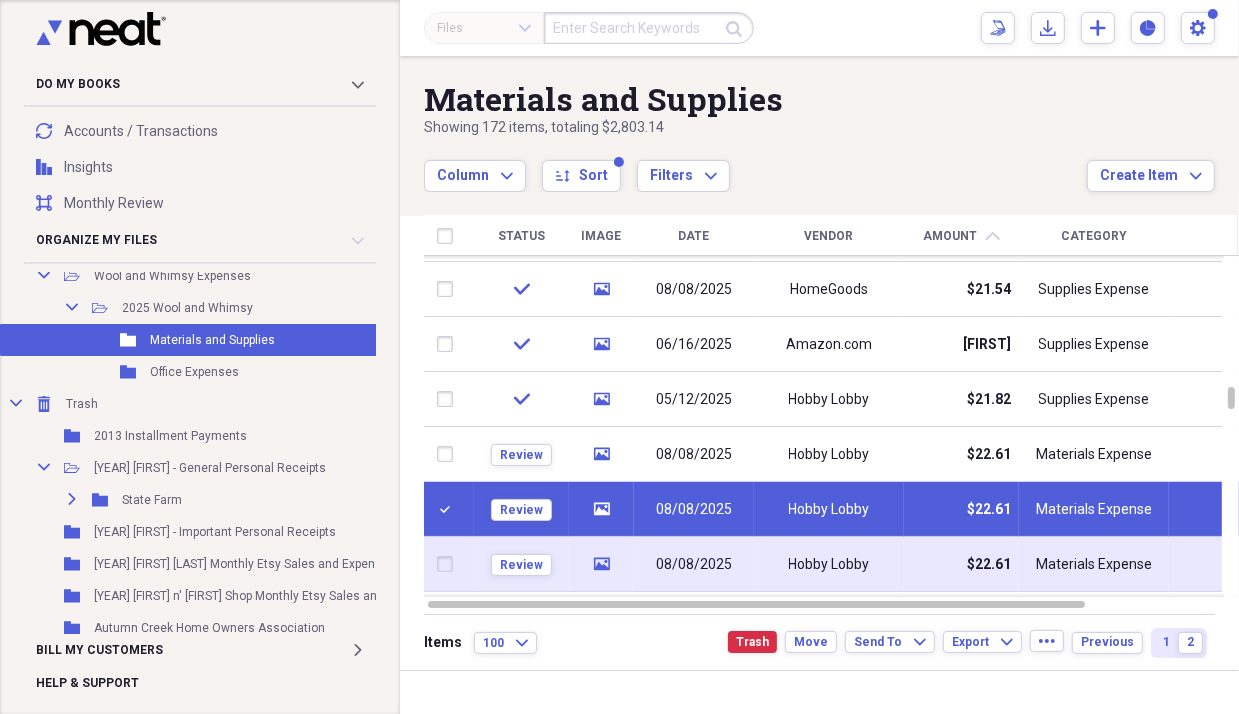 click at bounding box center (449, 564) 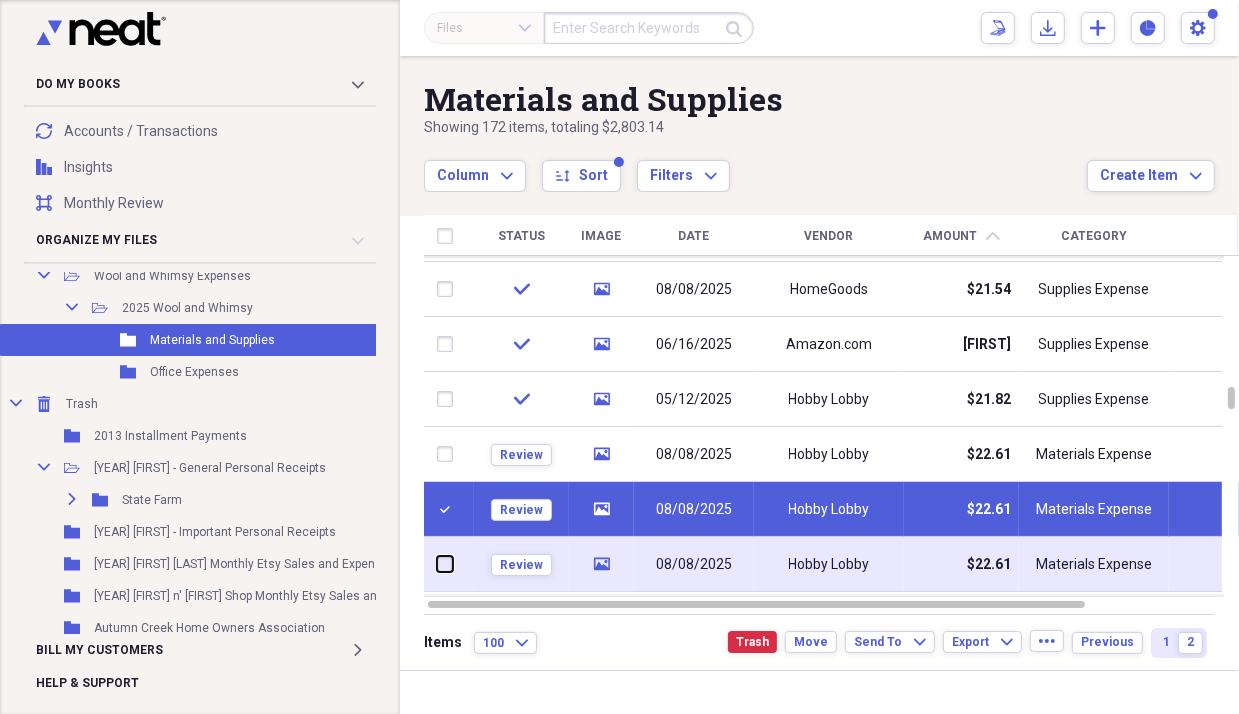 click at bounding box center (437, 564) 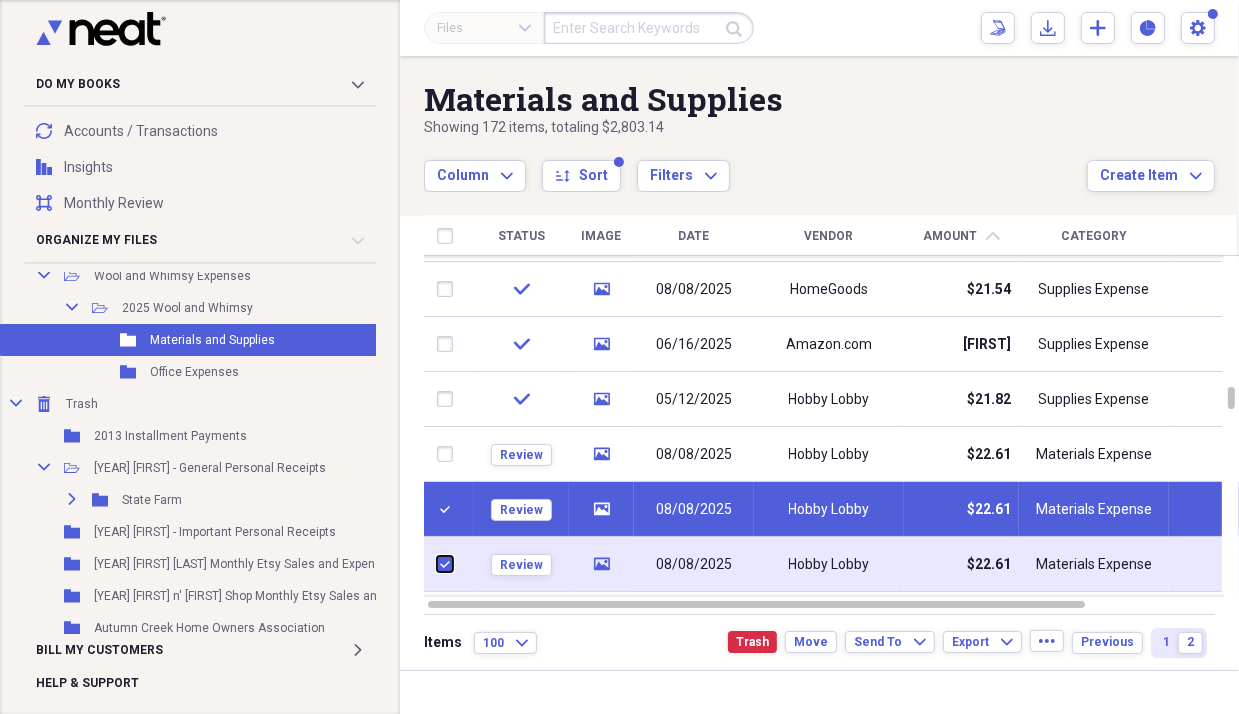 checkbox on "true" 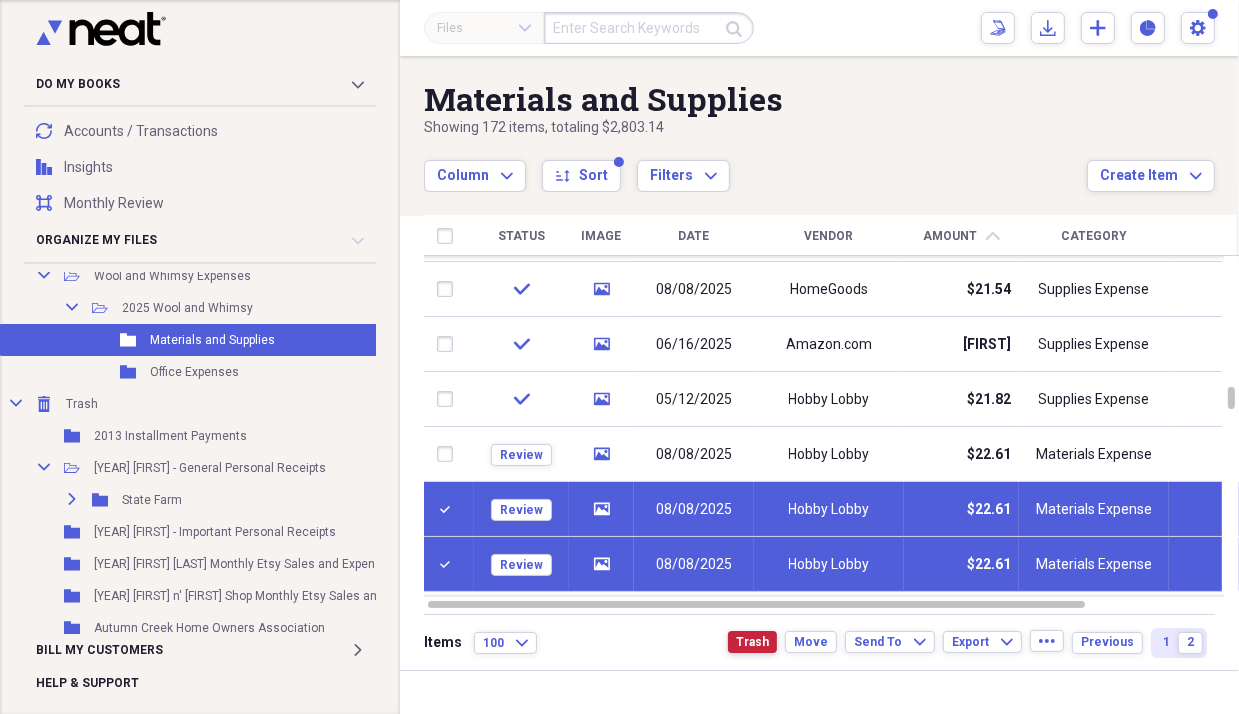 click on "Trash" at bounding box center [752, 642] 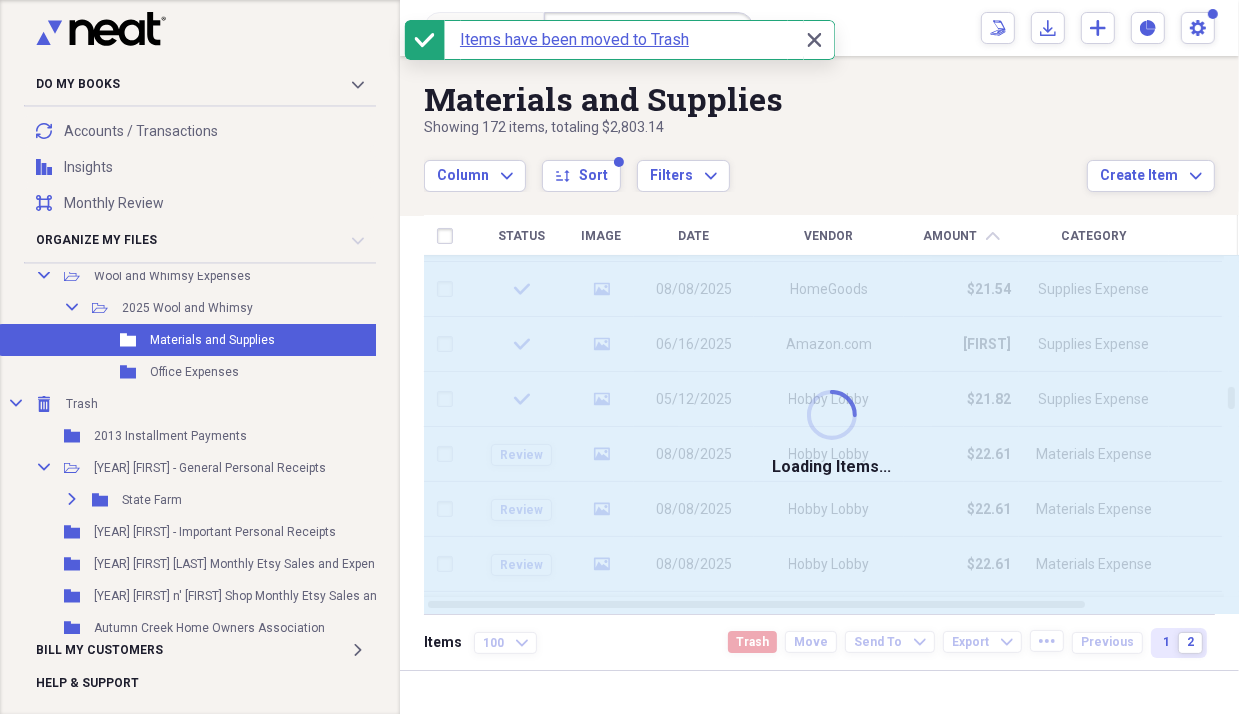 checkbox on "false" 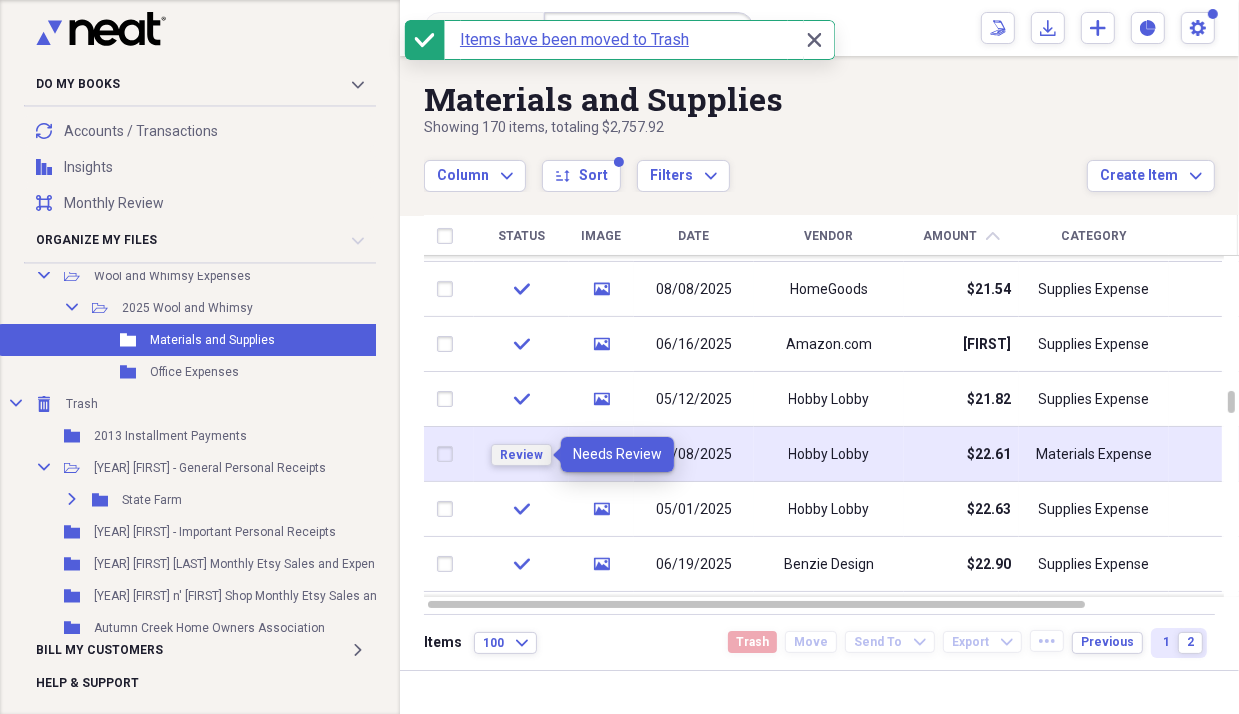 click on "Review" at bounding box center [521, 455] 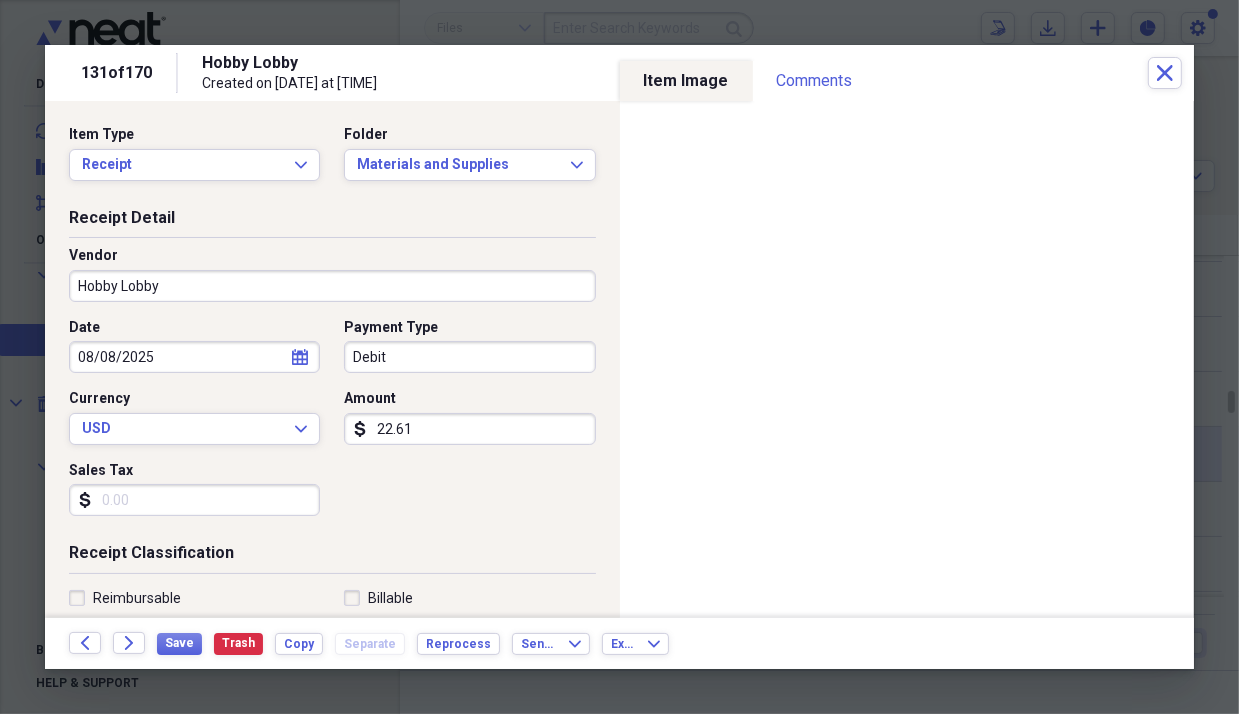 click on "Sales Tax" at bounding box center (194, 500) 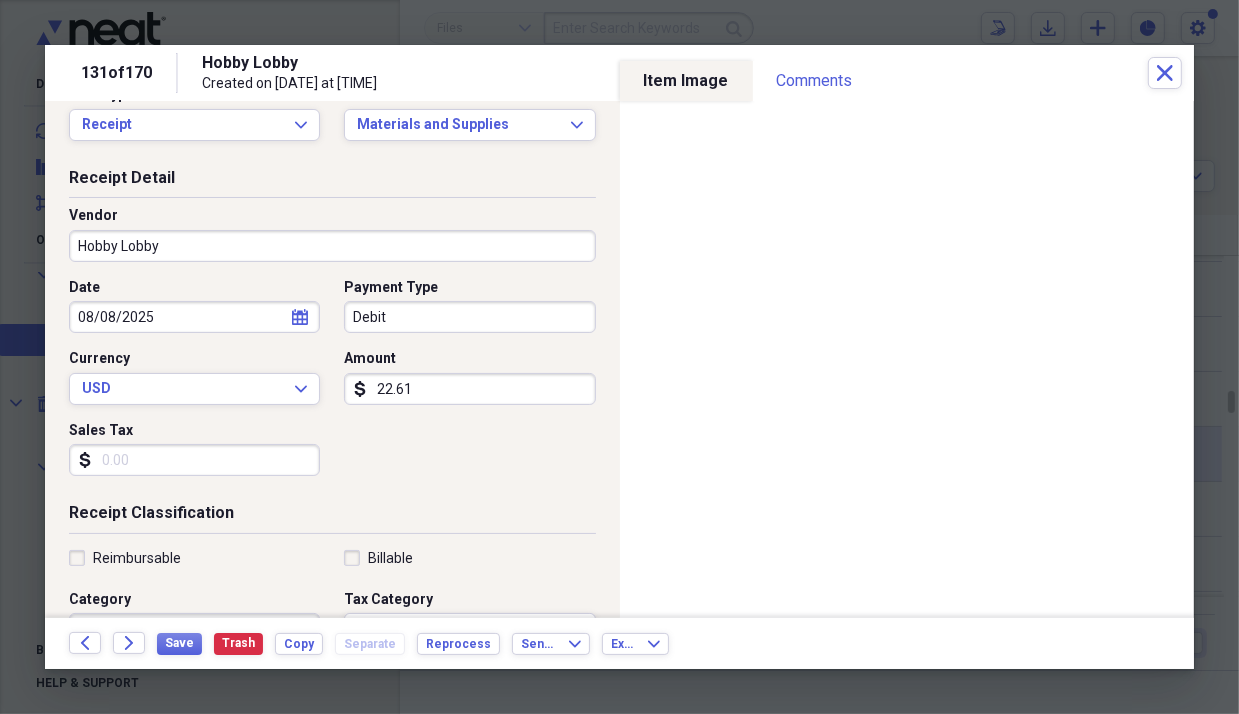 click on "Sales Tax" at bounding box center (194, 460) 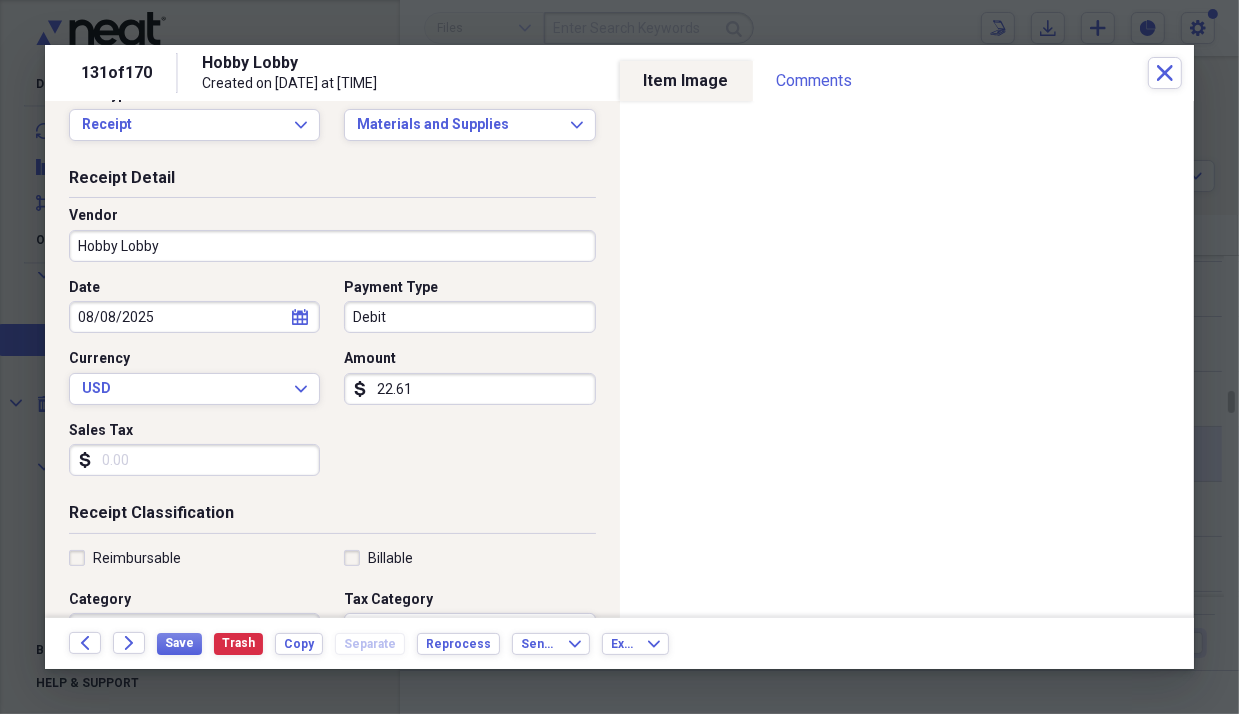 scroll, scrollTop: 80, scrollLeft: 0, axis: vertical 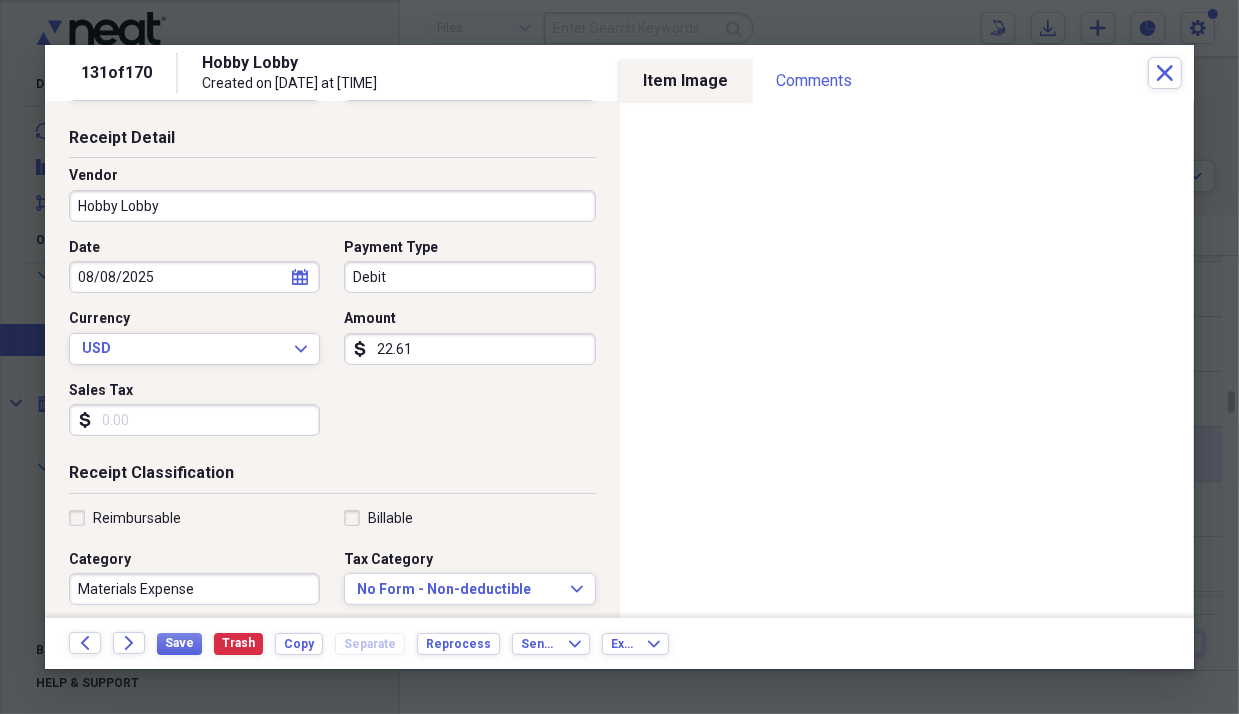 click on "Sales Tax" at bounding box center [194, 420] 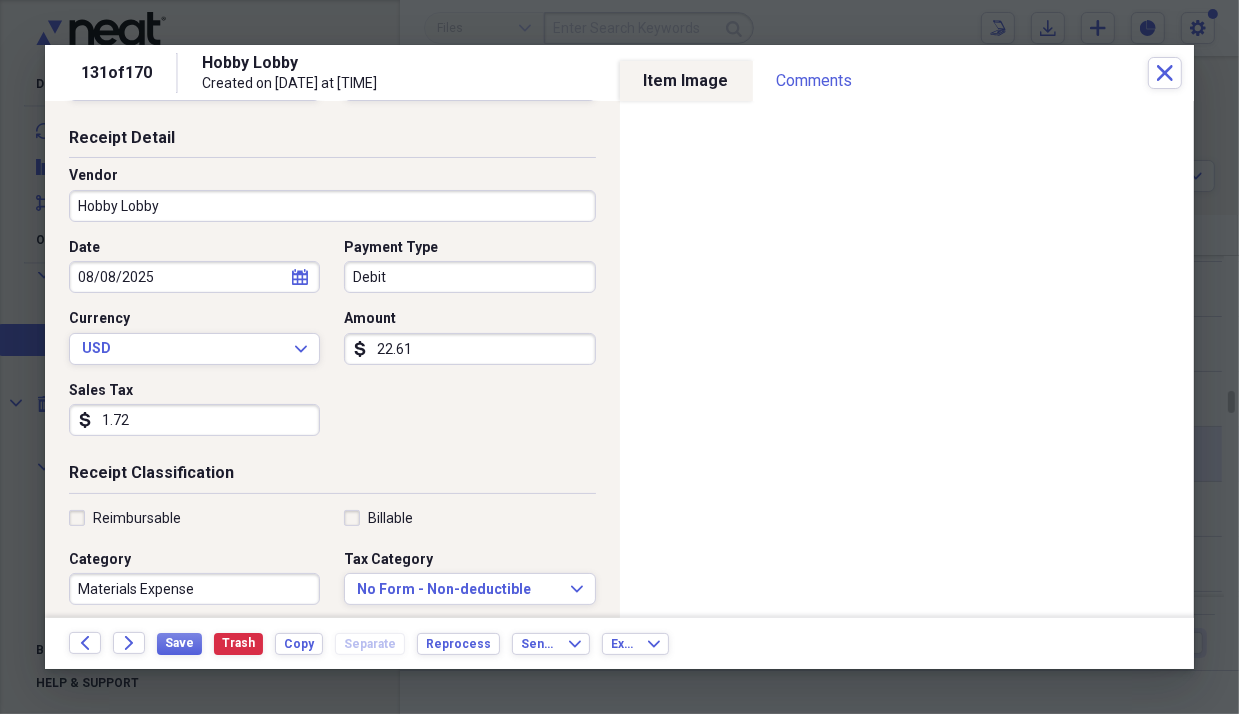 type on "1.72" 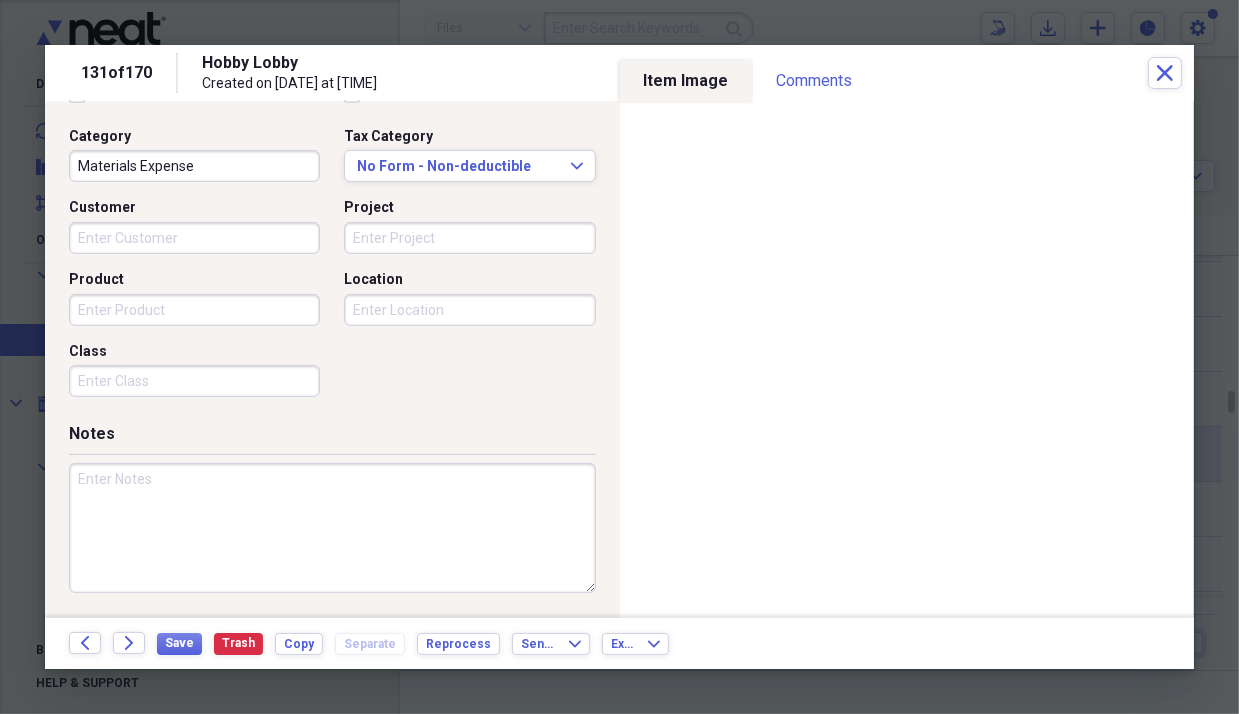 scroll, scrollTop: 203, scrollLeft: 0, axis: vertical 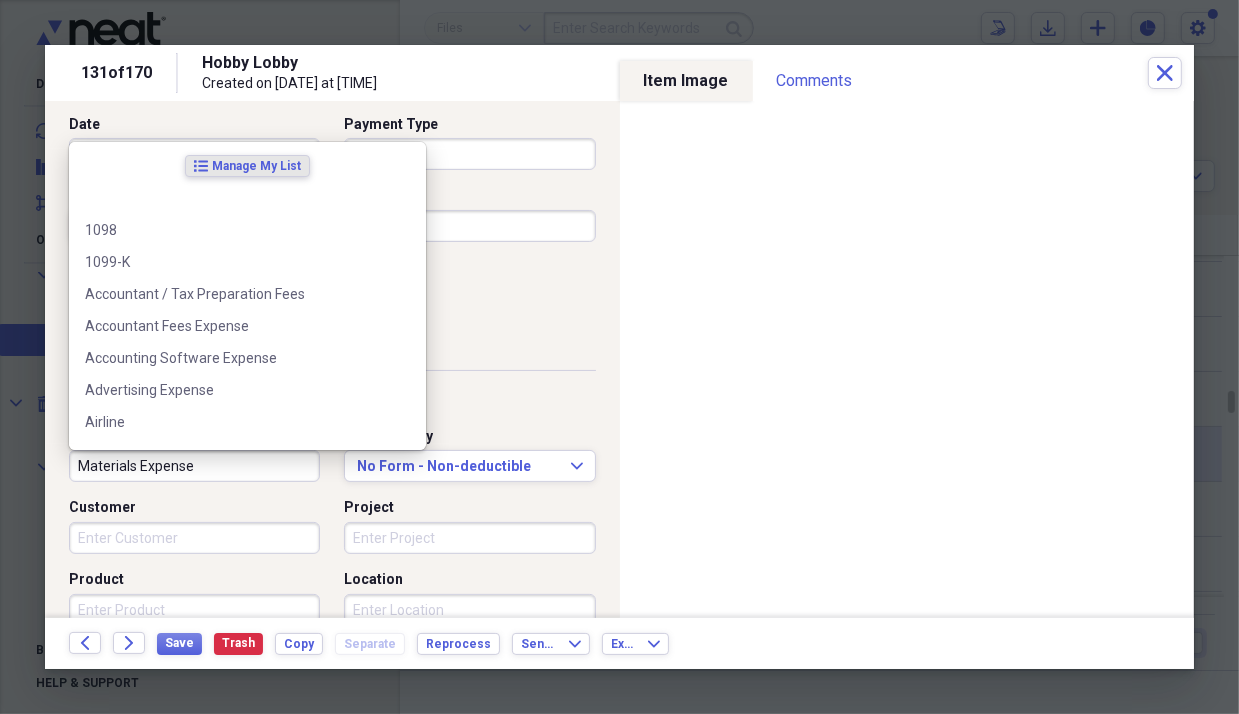 click on "Materials Expense" at bounding box center (194, 466) 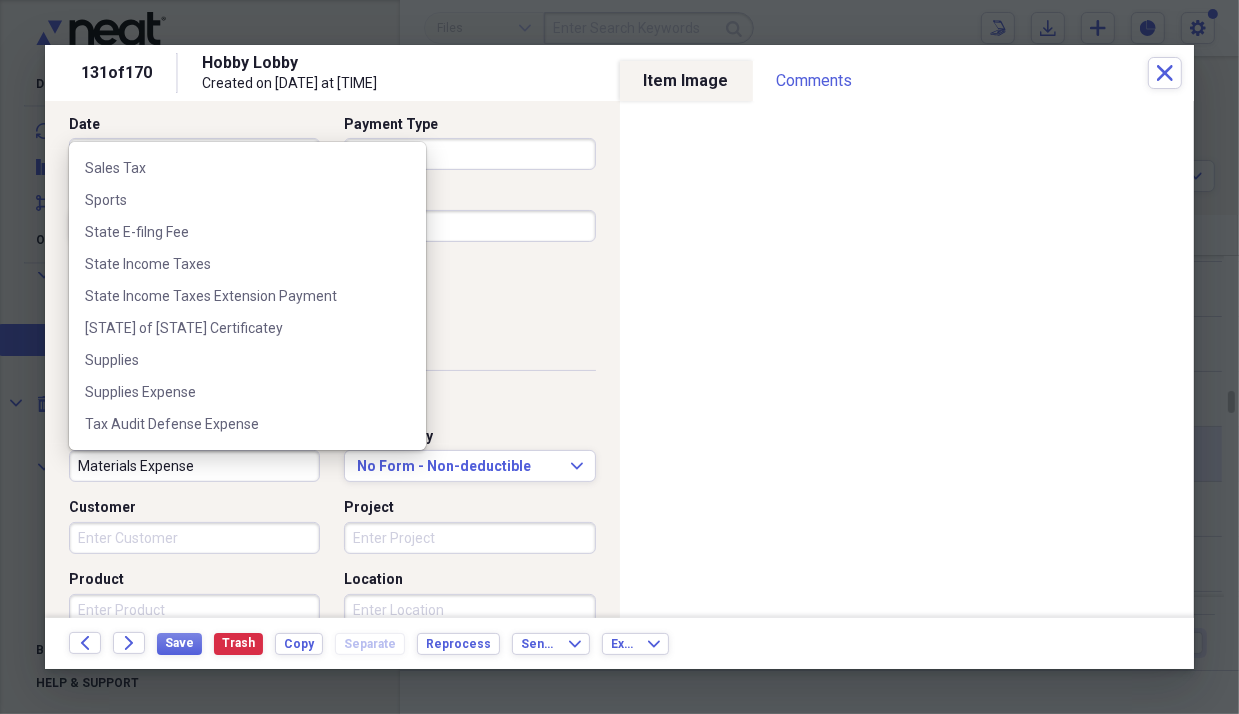 scroll, scrollTop: 2100, scrollLeft: 0, axis: vertical 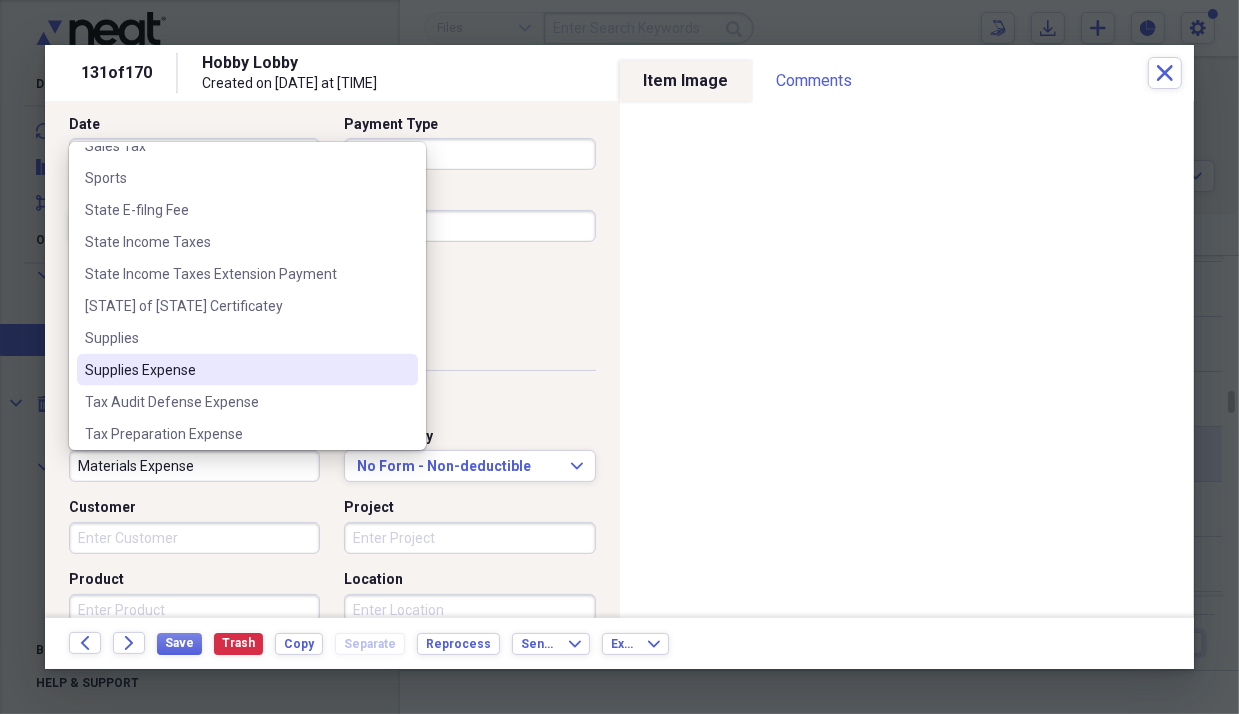 click on "Supplies Expense" at bounding box center (235, 370) 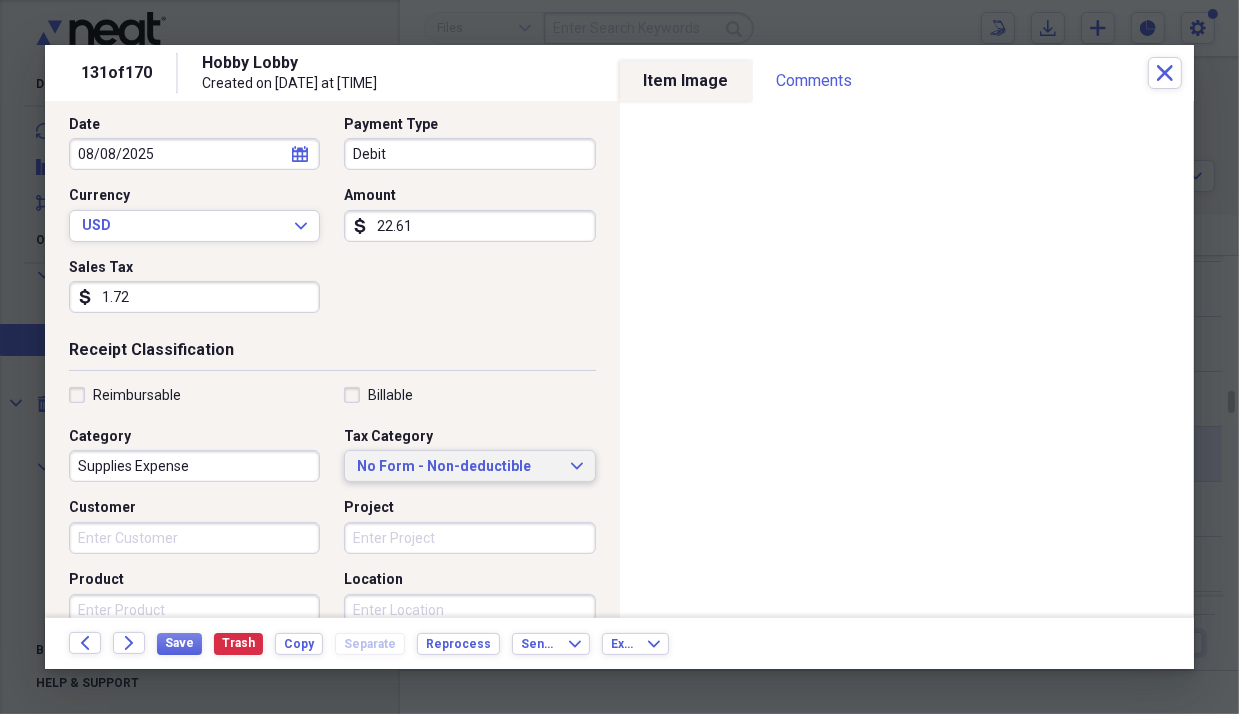 click on "No Form - Non-deductible" at bounding box center [457, 467] 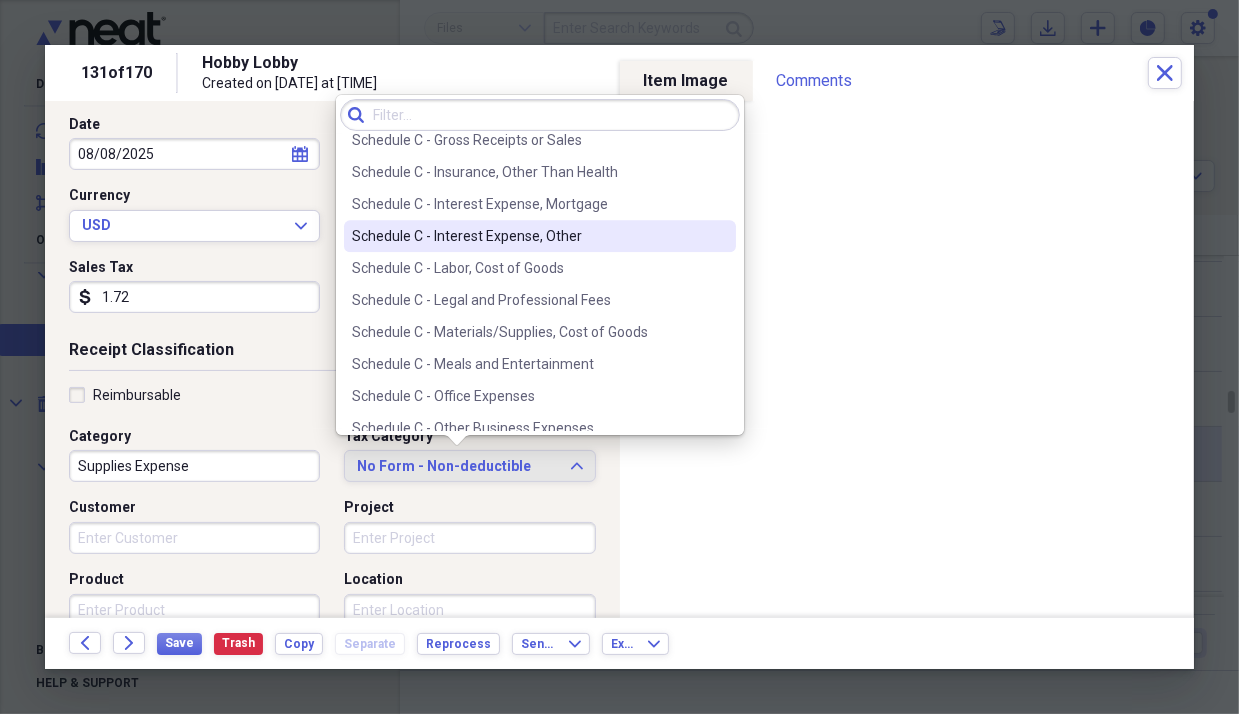 scroll, scrollTop: 3800, scrollLeft: 0, axis: vertical 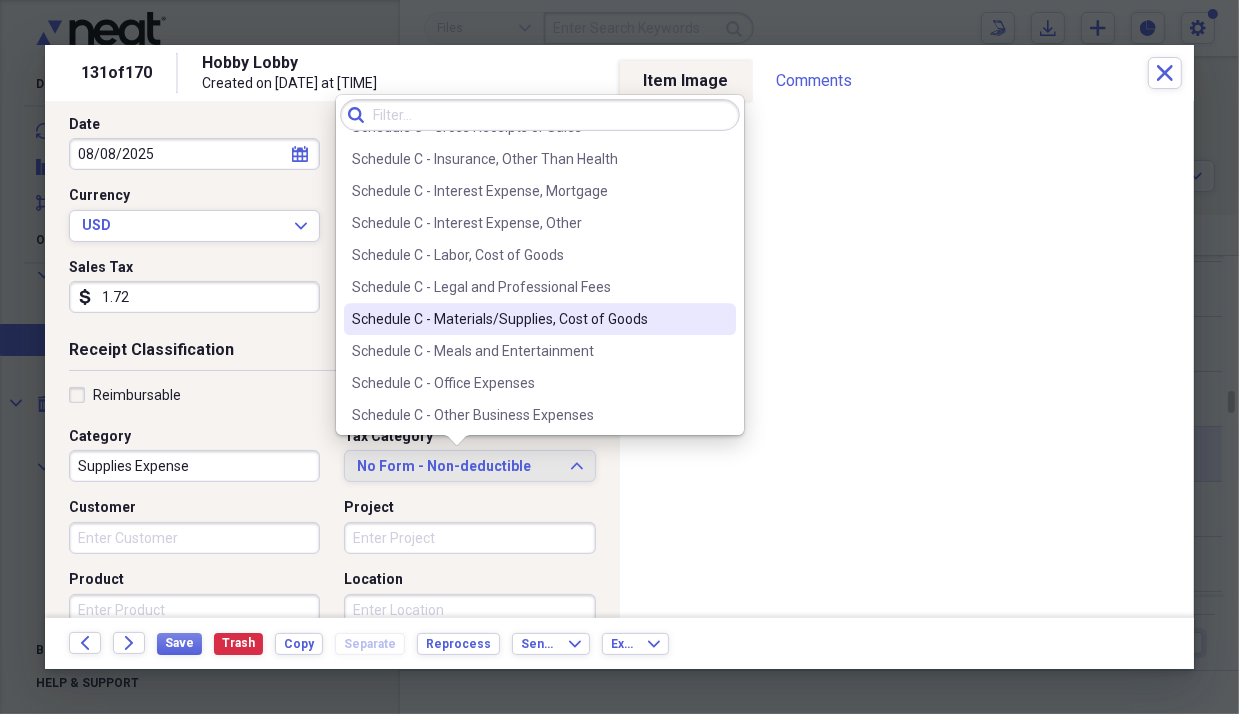click on "Schedule C - Materials/Supplies, Cost of Goods" at bounding box center [528, 319] 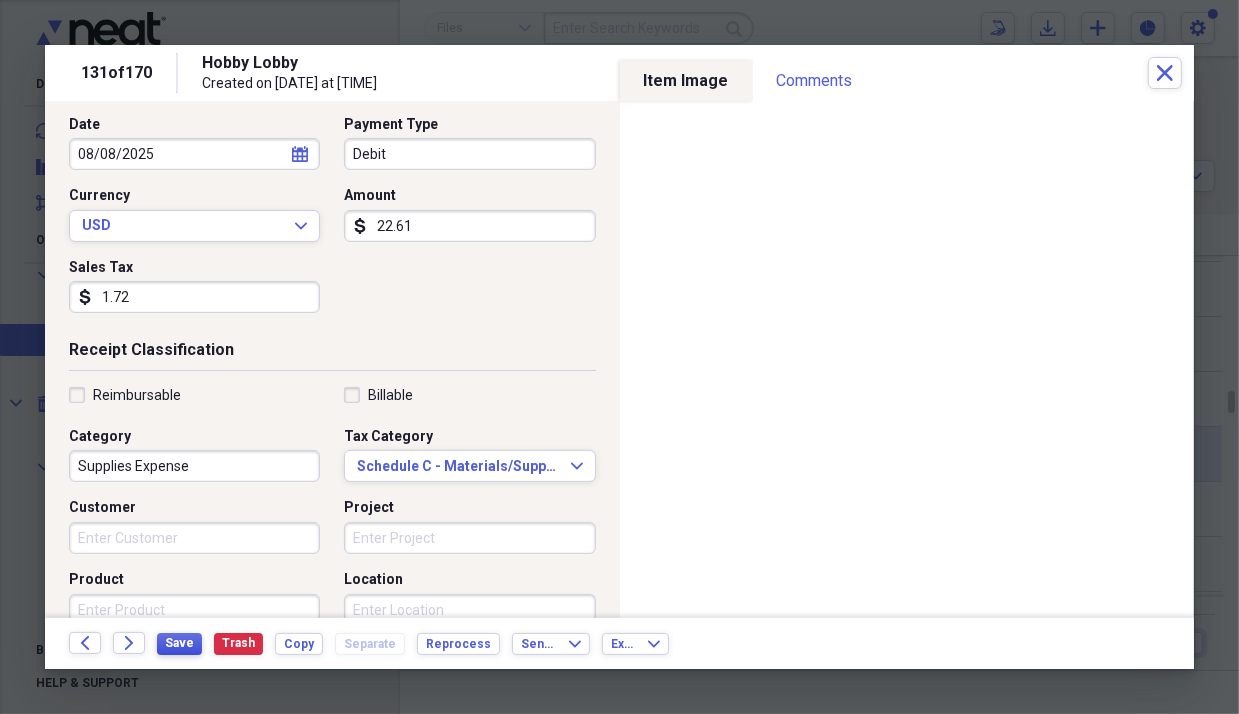 click on "Save" at bounding box center [179, 643] 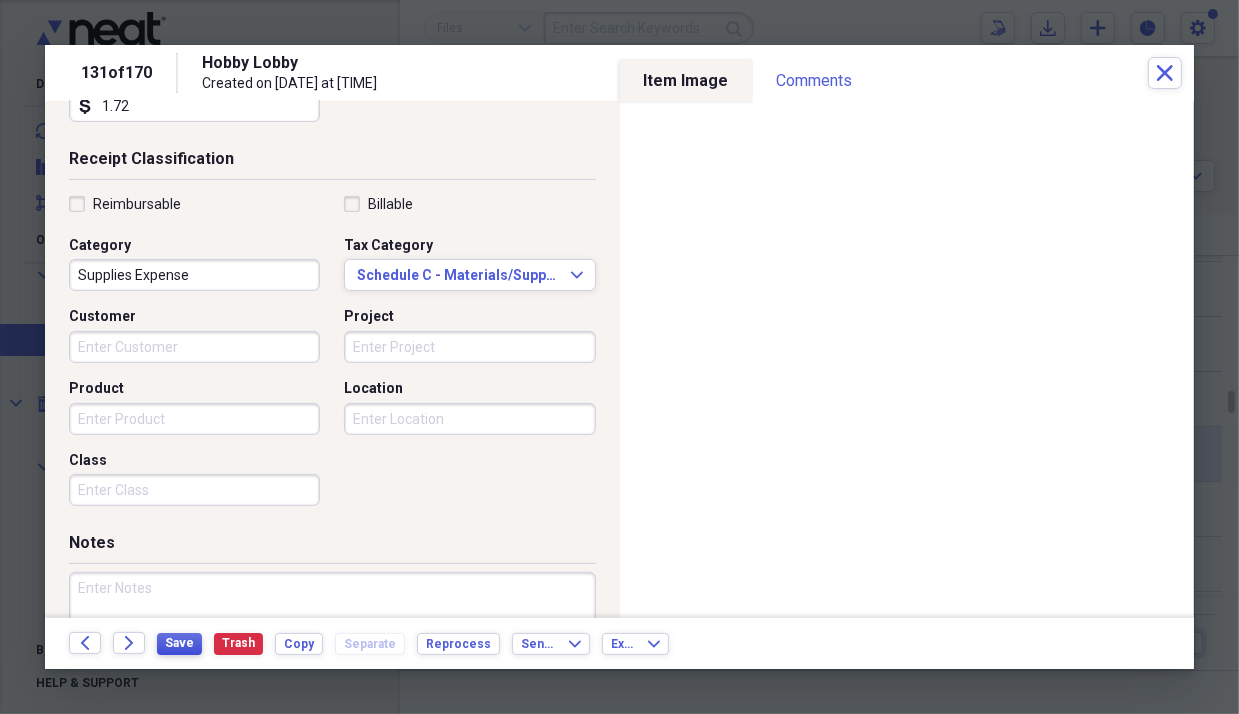scroll, scrollTop: 203, scrollLeft: 0, axis: vertical 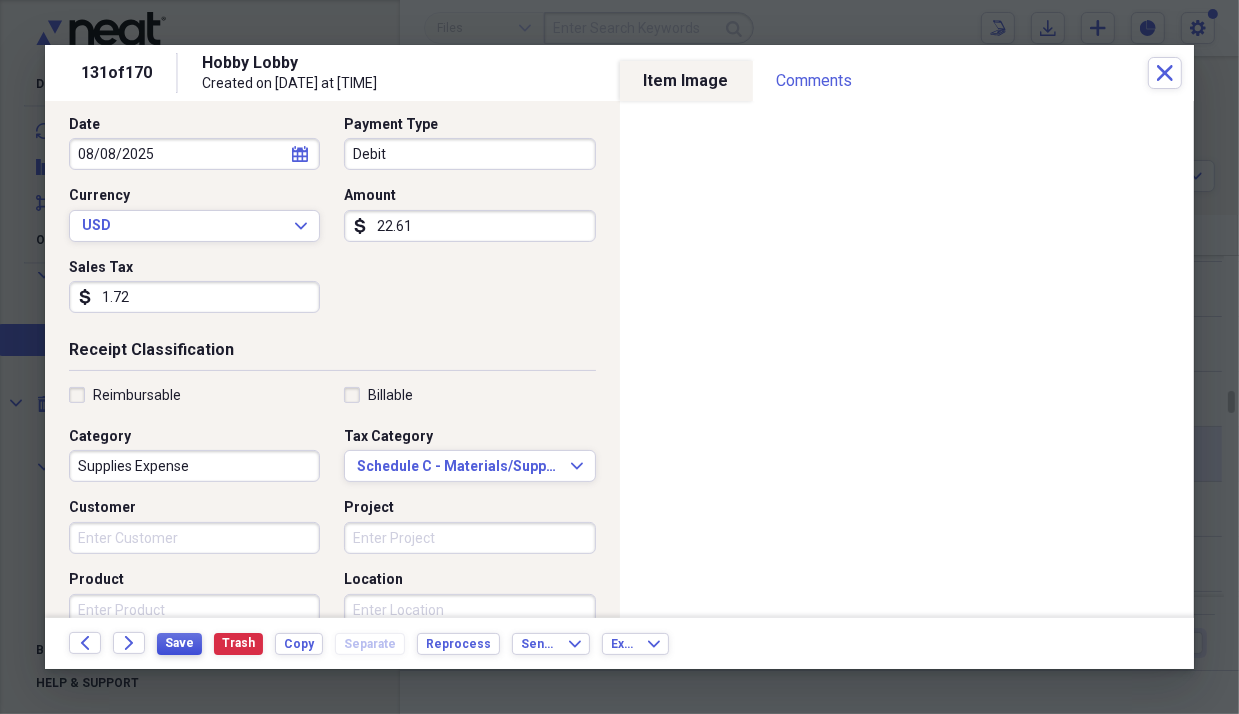 click on "Save" at bounding box center (179, 643) 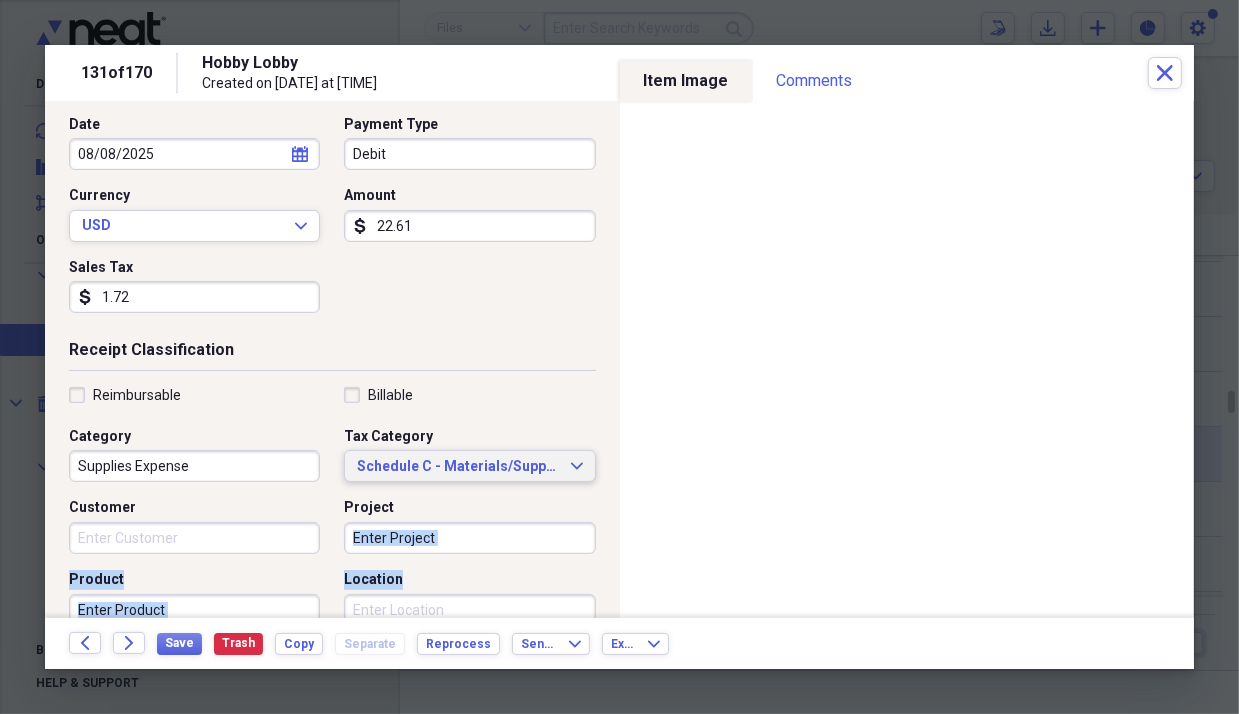 click on "Reimbursable Billable Category Supplies Expense Tax Category Schedule C - Materials/Supplies, Cost of Goods Expand Customer Project Product Location Class" at bounding box center [332, 546] 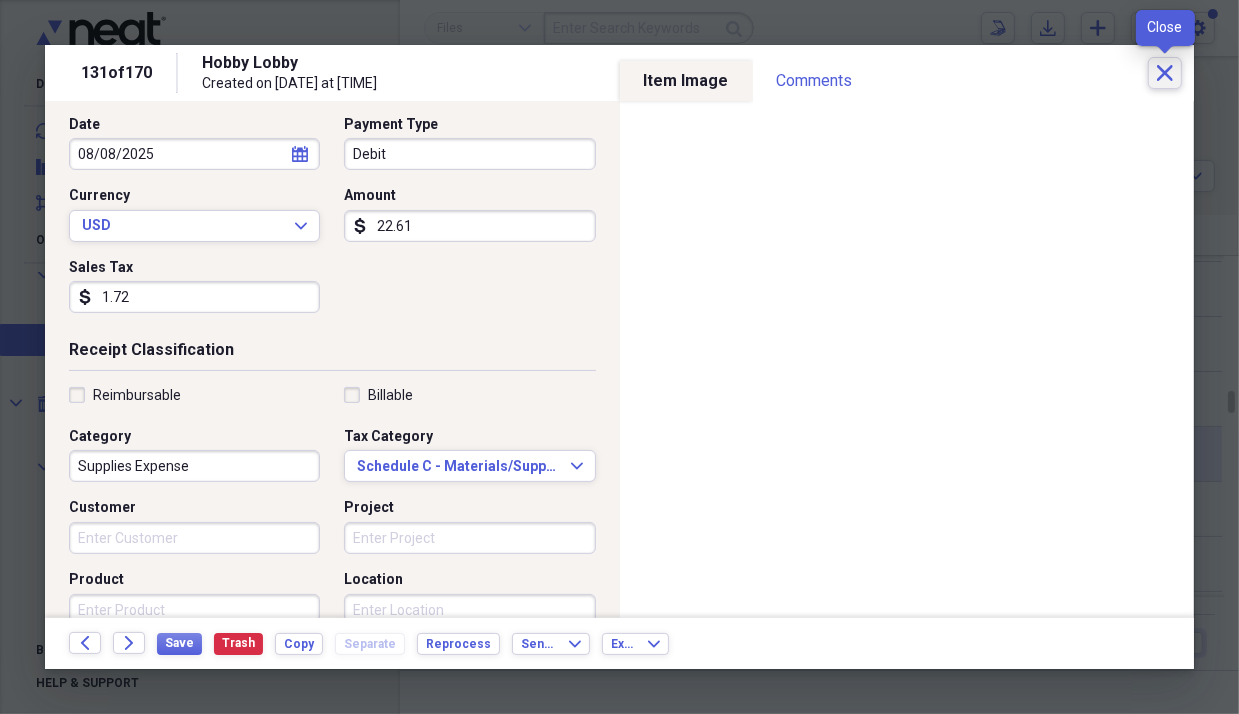 click on "Close" 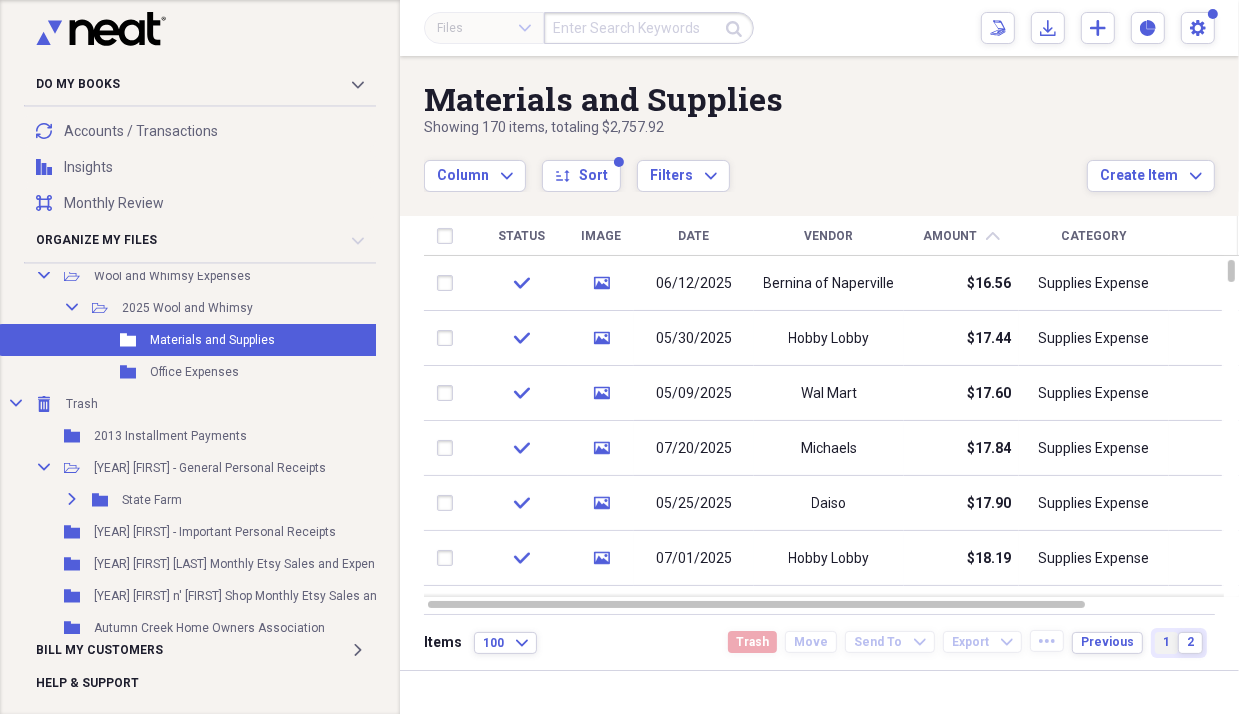 click on "1" at bounding box center [1166, 643] 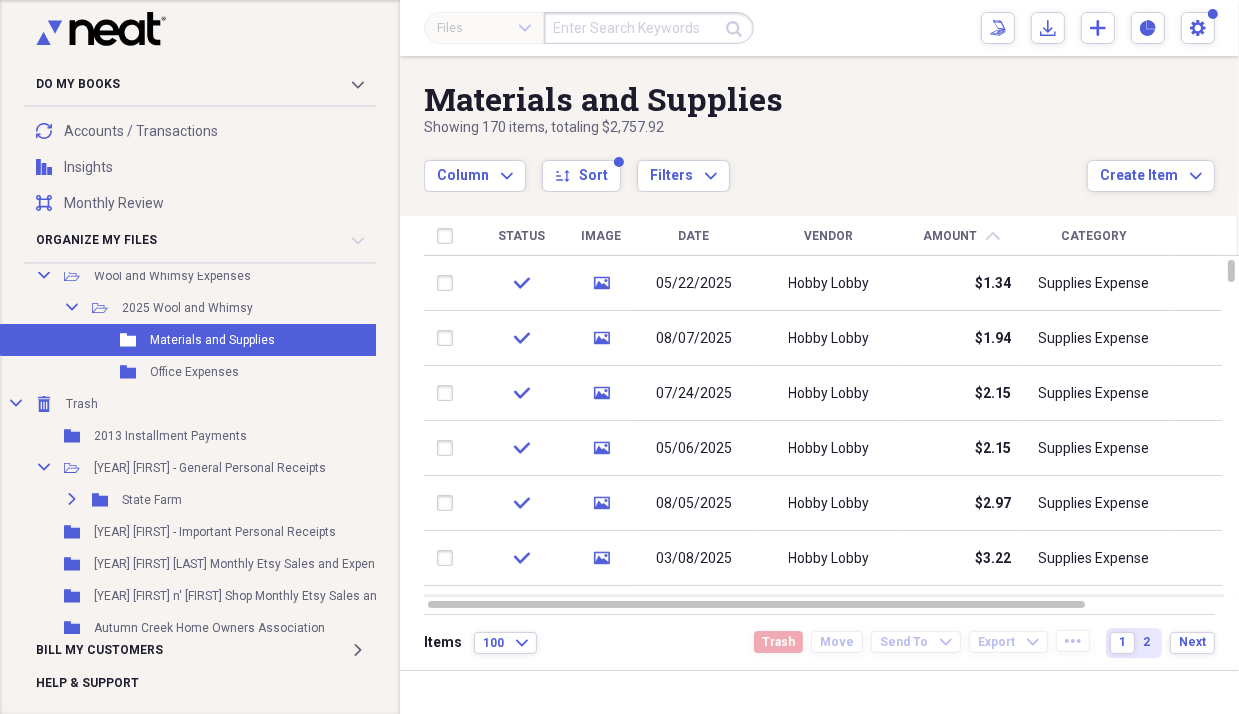 click on "Date" at bounding box center [694, 236] 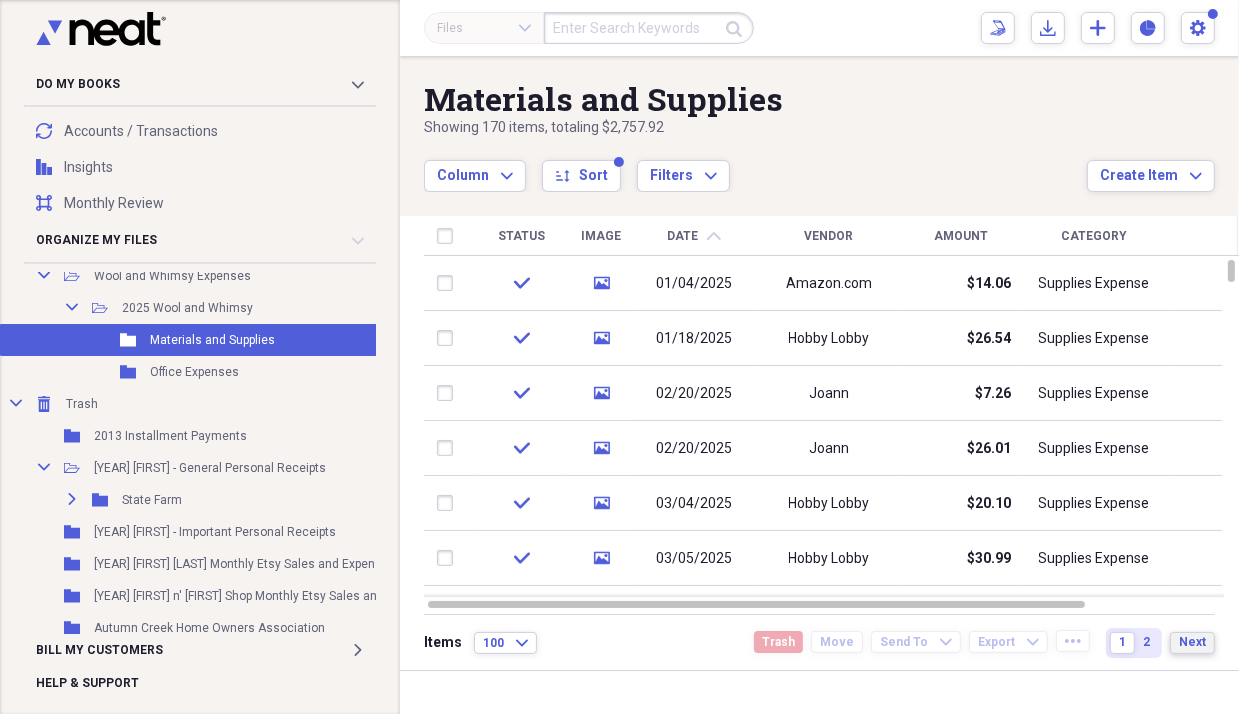 click on "Next" at bounding box center [1192, 642] 